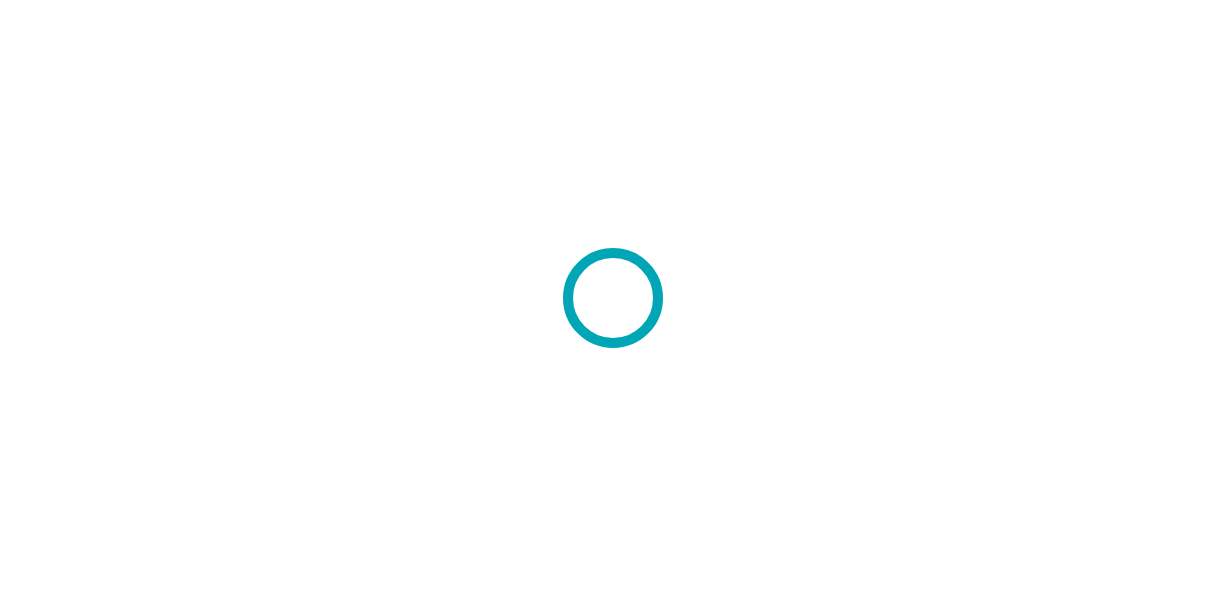 scroll, scrollTop: 0, scrollLeft: 0, axis: both 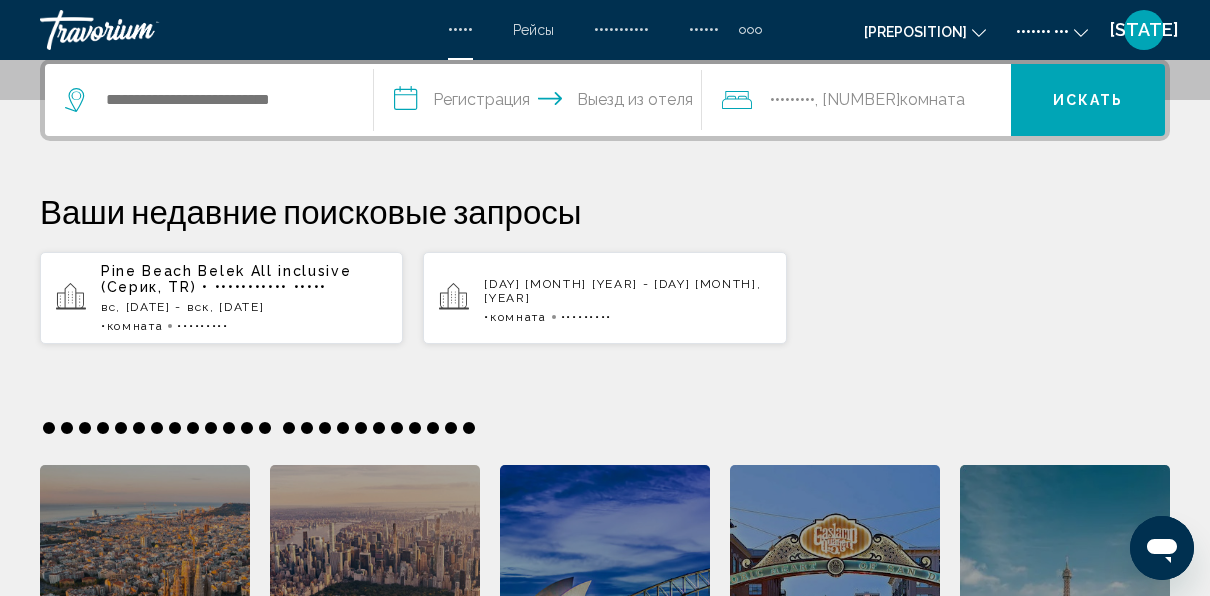 click on "вс, [DATE] - вск, [DATE]" at bounding box center [244, 307] 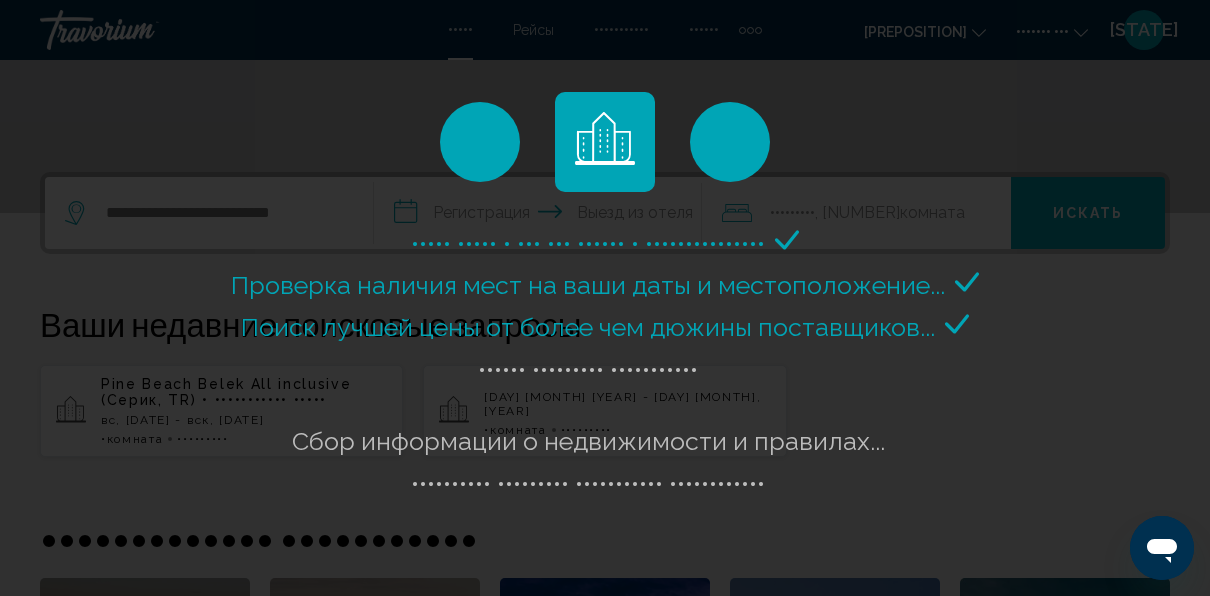 scroll, scrollTop: 300, scrollLeft: 0, axis: vertical 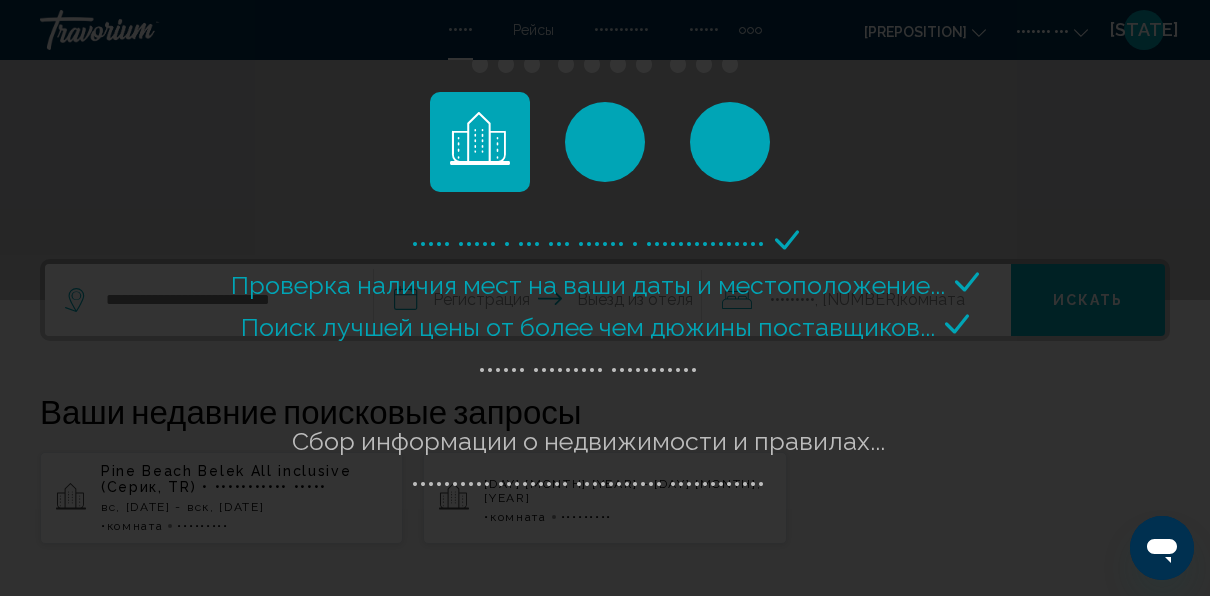 click on "••••• ••••• • ••• ••• •••••• • •••••••••••••••" at bounding box center [605, 298] 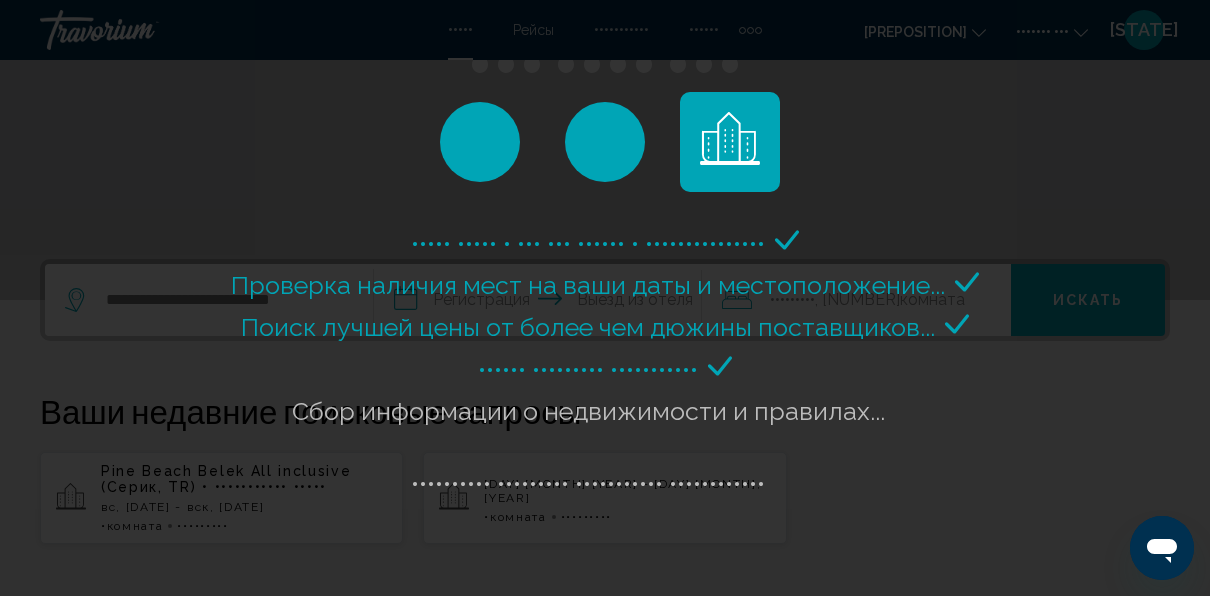 click on "••••• ••••• • ••• ••• •••••• • •••••••••••••••" at bounding box center (605, 298) 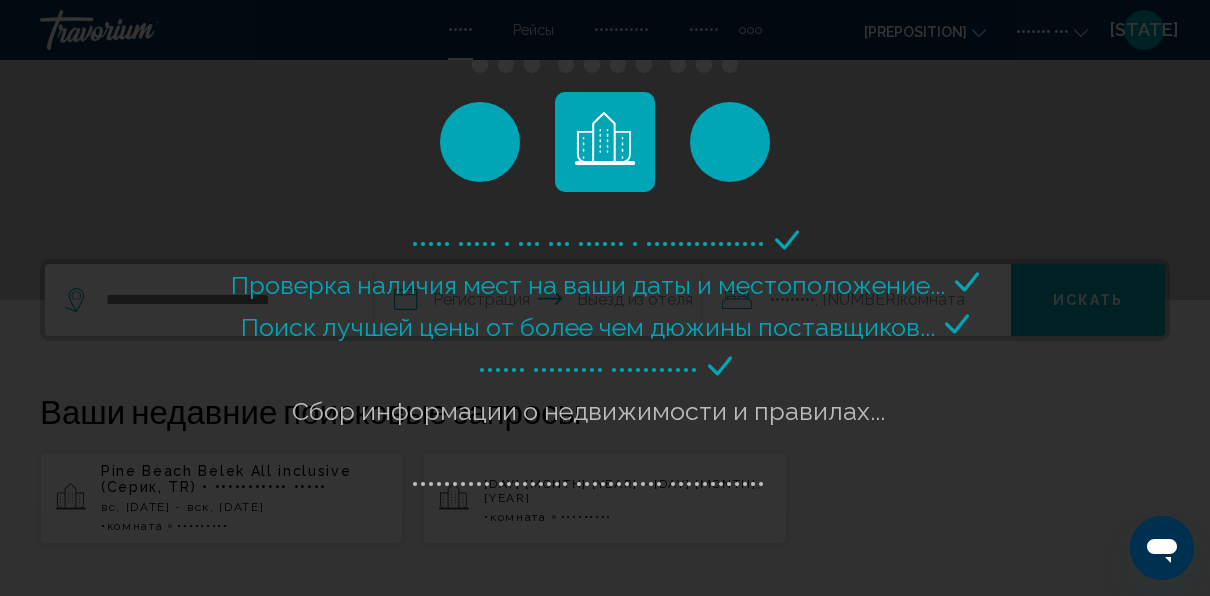 click on "••••• ••••• • ••• ••• •••••• • •••••••••••••••" at bounding box center [605, 298] 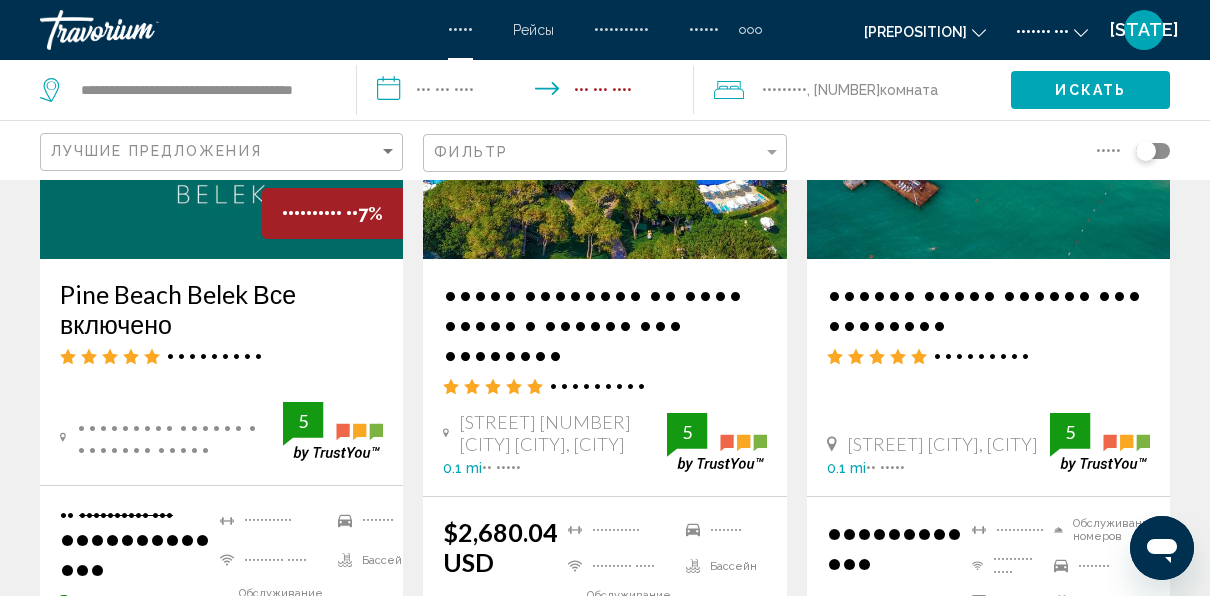 scroll, scrollTop: 200, scrollLeft: 0, axis: vertical 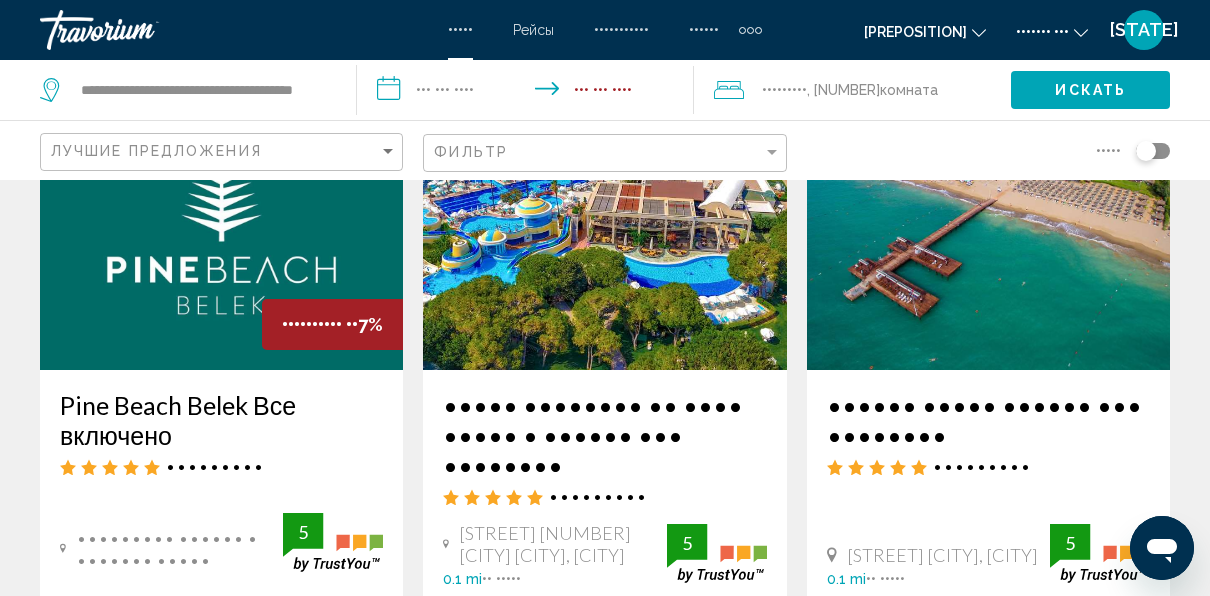 click on "•••••••••• ••  ••" at bounding box center [332, 324] 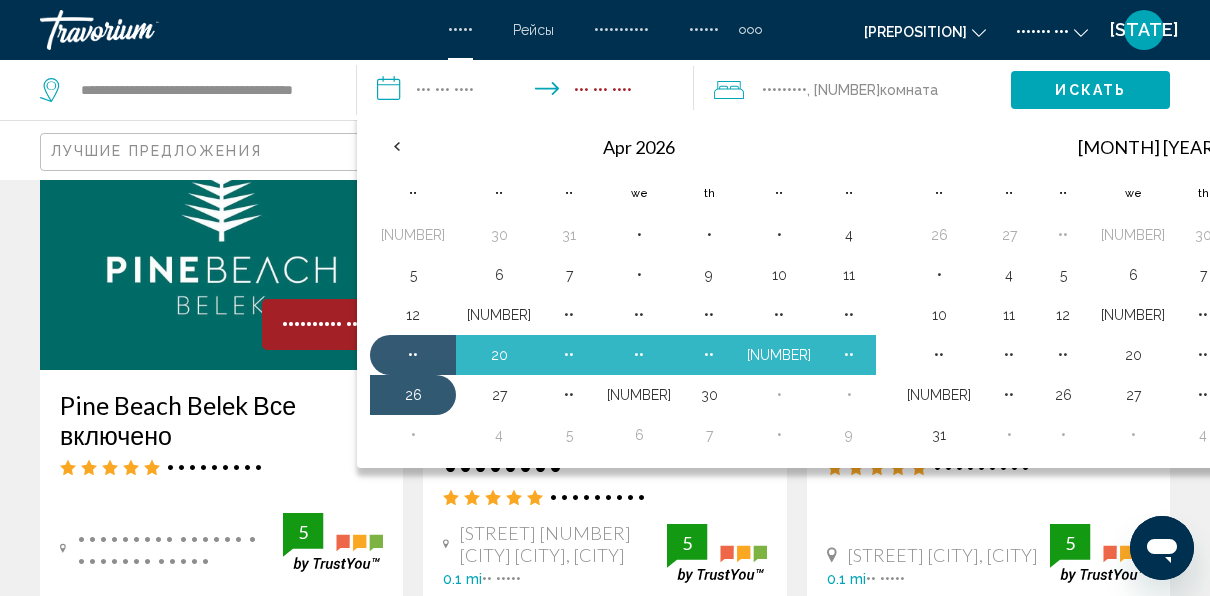 click at bounding box center [1343, 146] 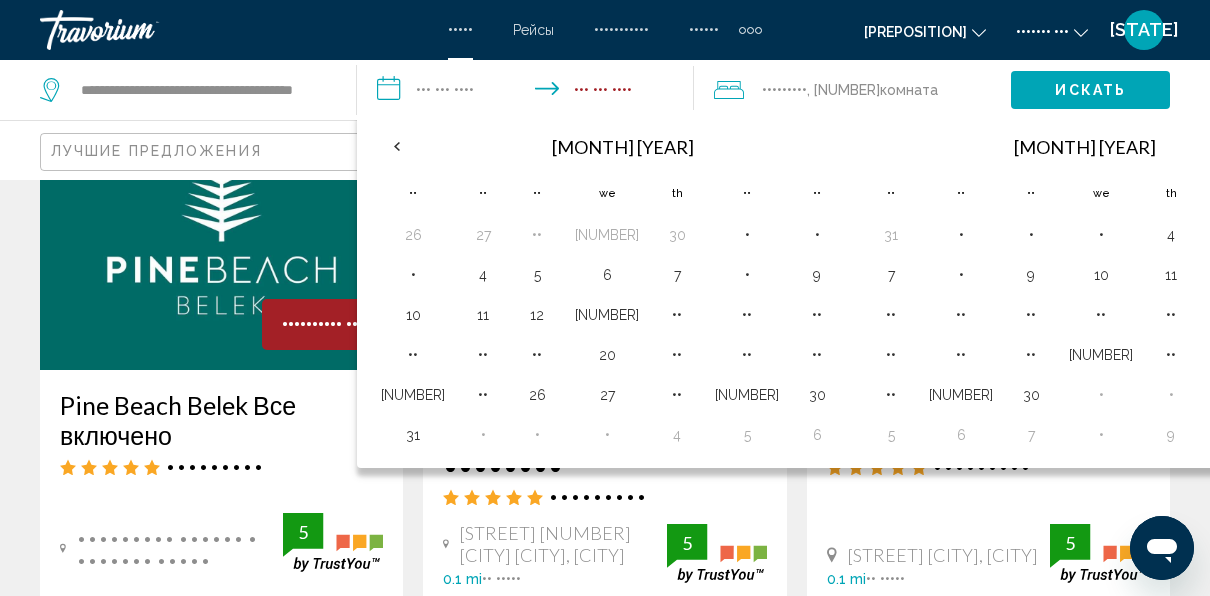 click at bounding box center (1279, 146) 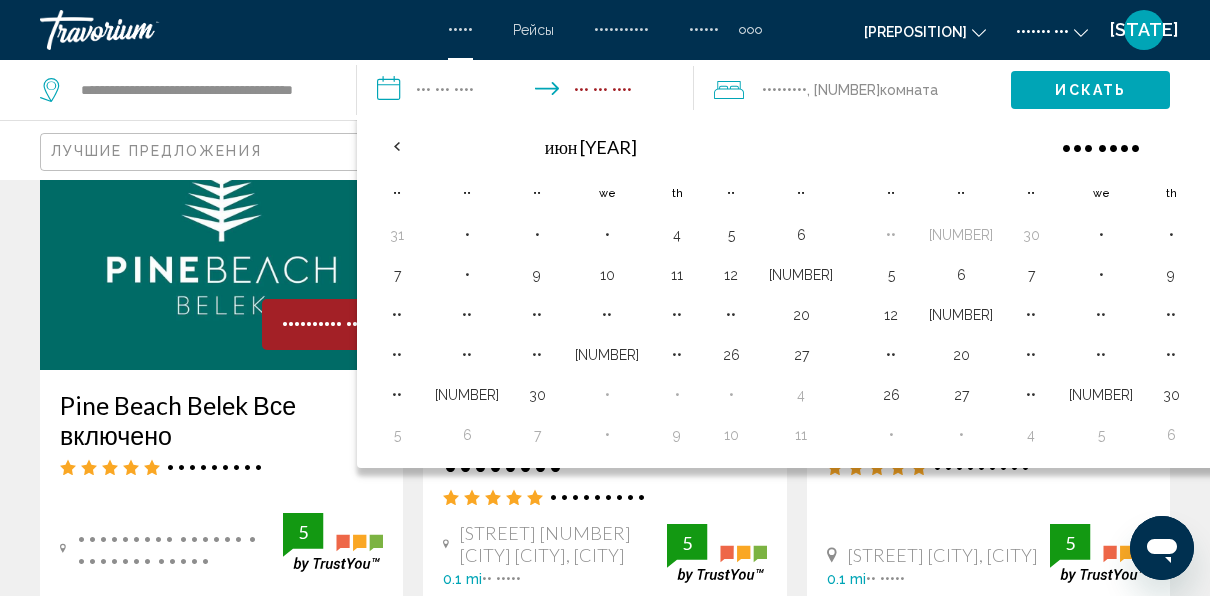 click at bounding box center (1311, 146) 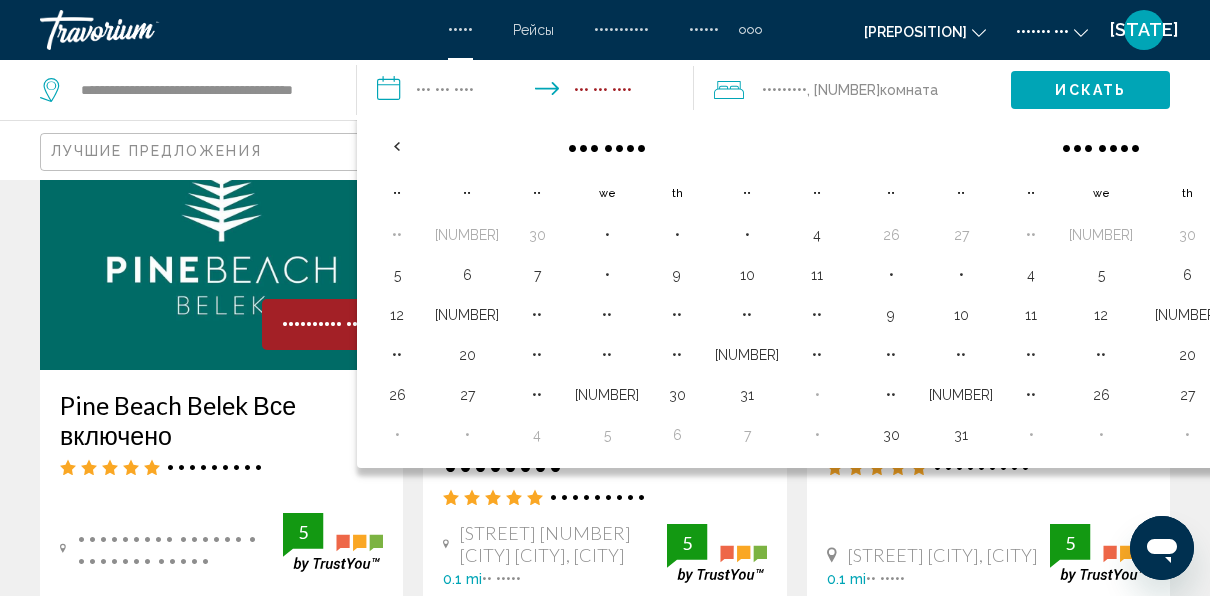 click on "•" at bounding box center (1327, 235) 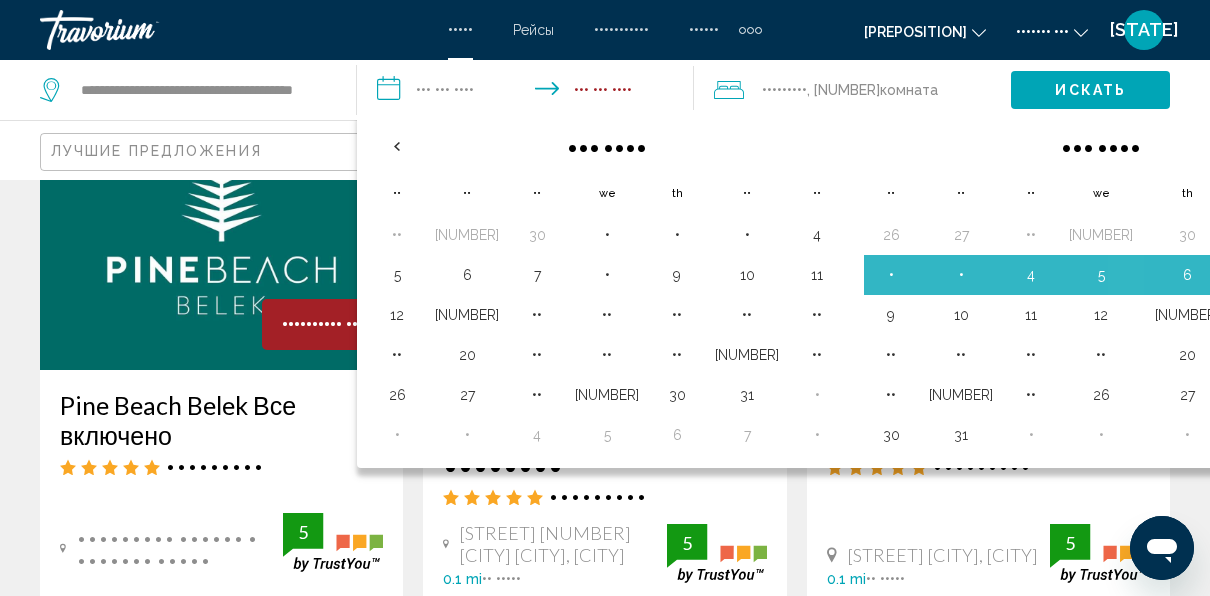 click on "•" at bounding box center (1327, 275) 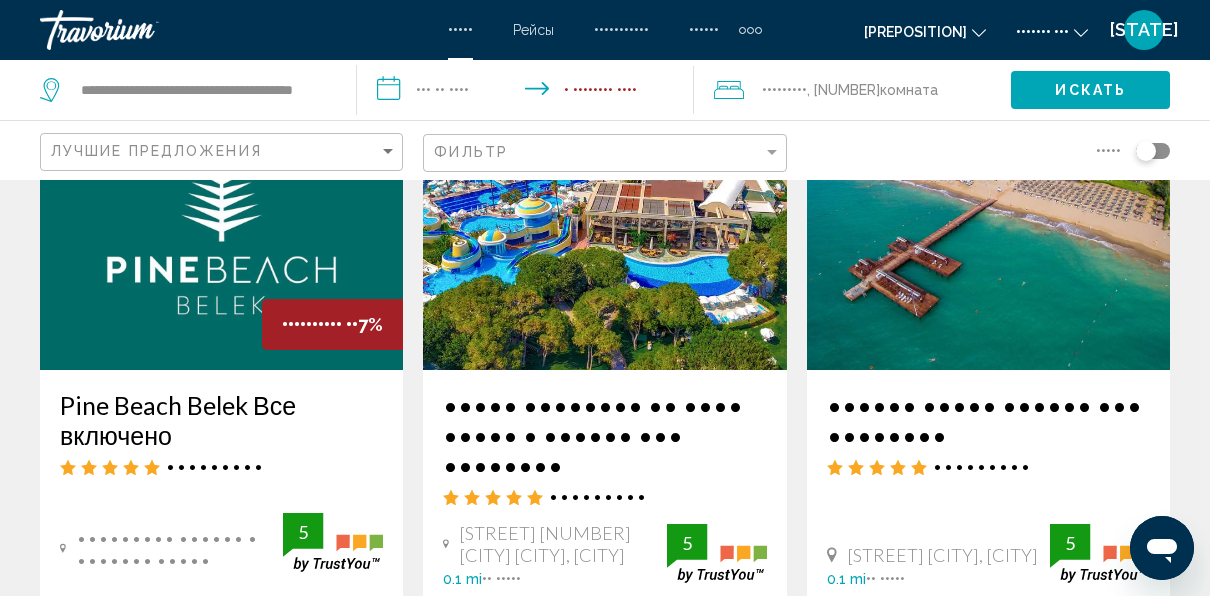 click on "Искать" at bounding box center [1090, 91] 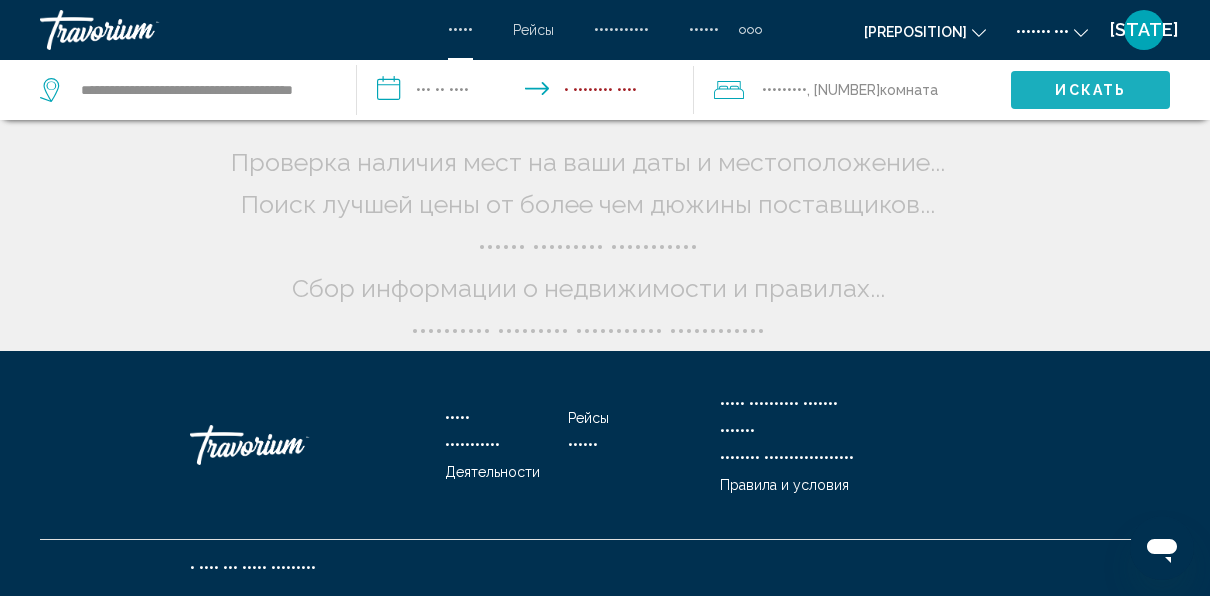 scroll, scrollTop: 0, scrollLeft: 0, axis: both 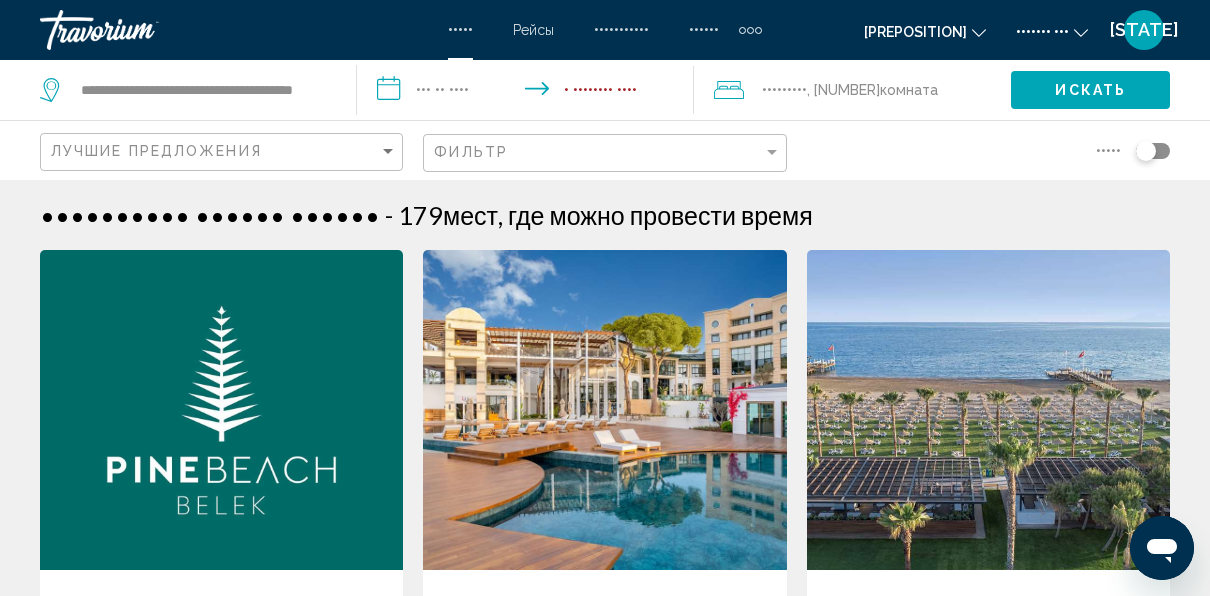 click on "**********" at bounding box center [529, 93] 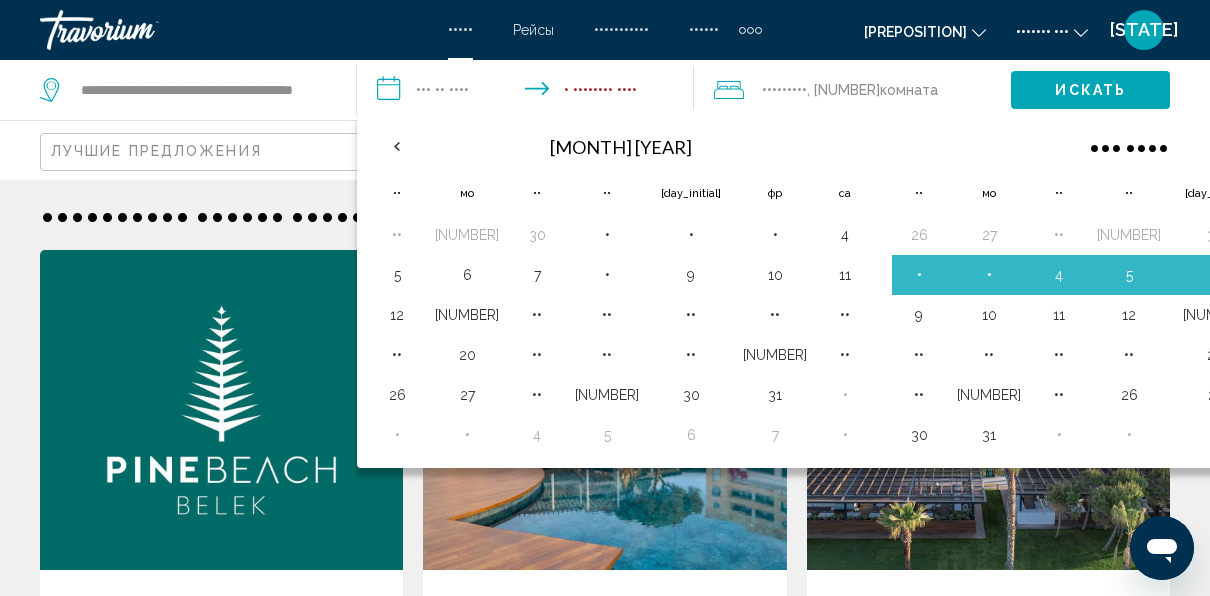 click at bounding box center (1339, 146) 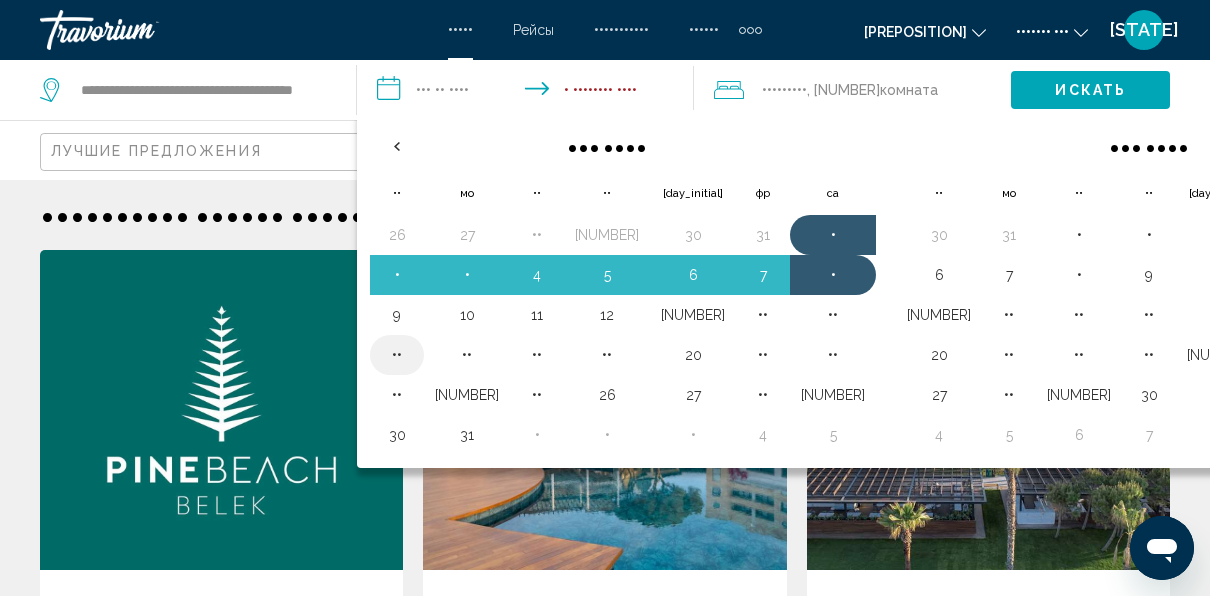 click on "••" at bounding box center [397, 355] 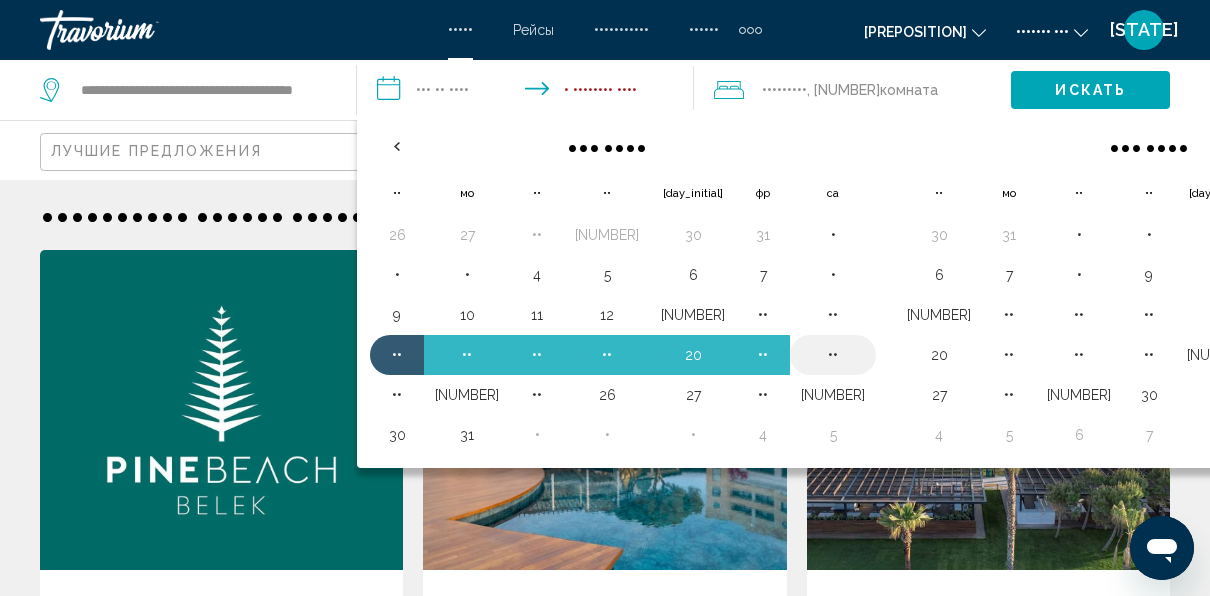 click on "••" at bounding box center (833, 355) 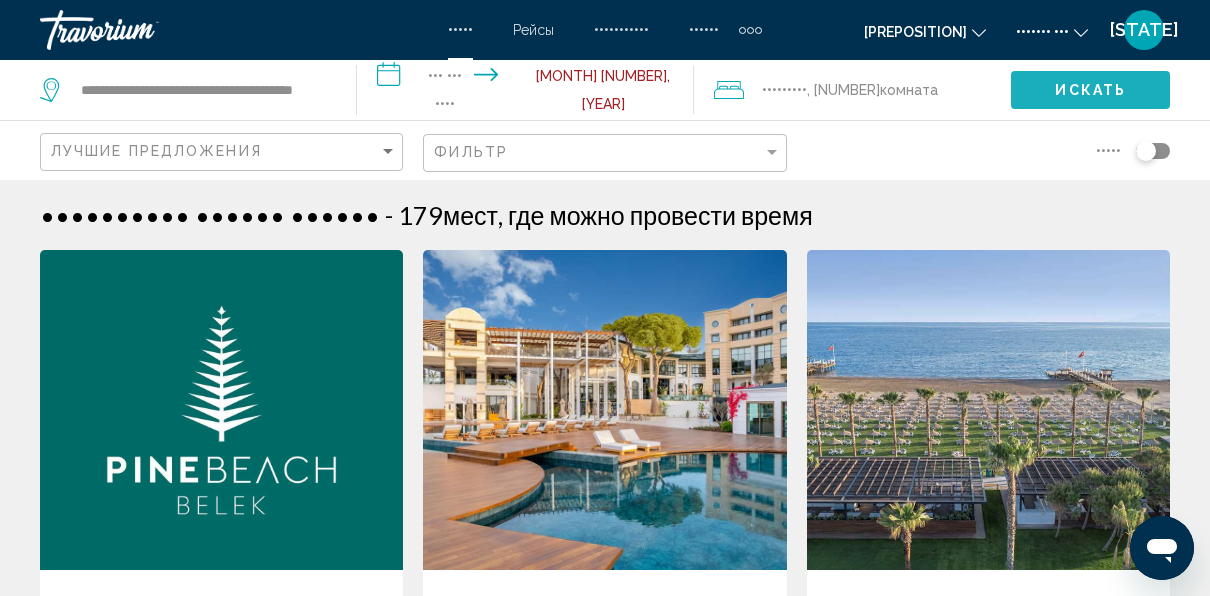 click on "Искать" at bounding box center [1090, 91] 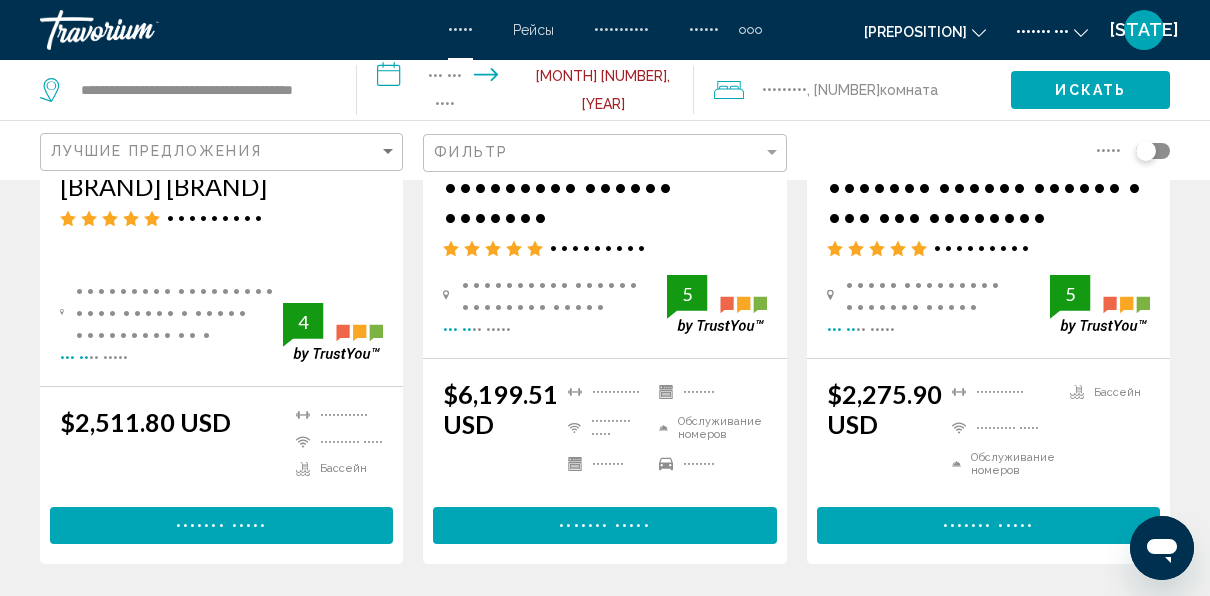 scroll, scrollTop: 2900, scrollLeft: 0, axis: vertical 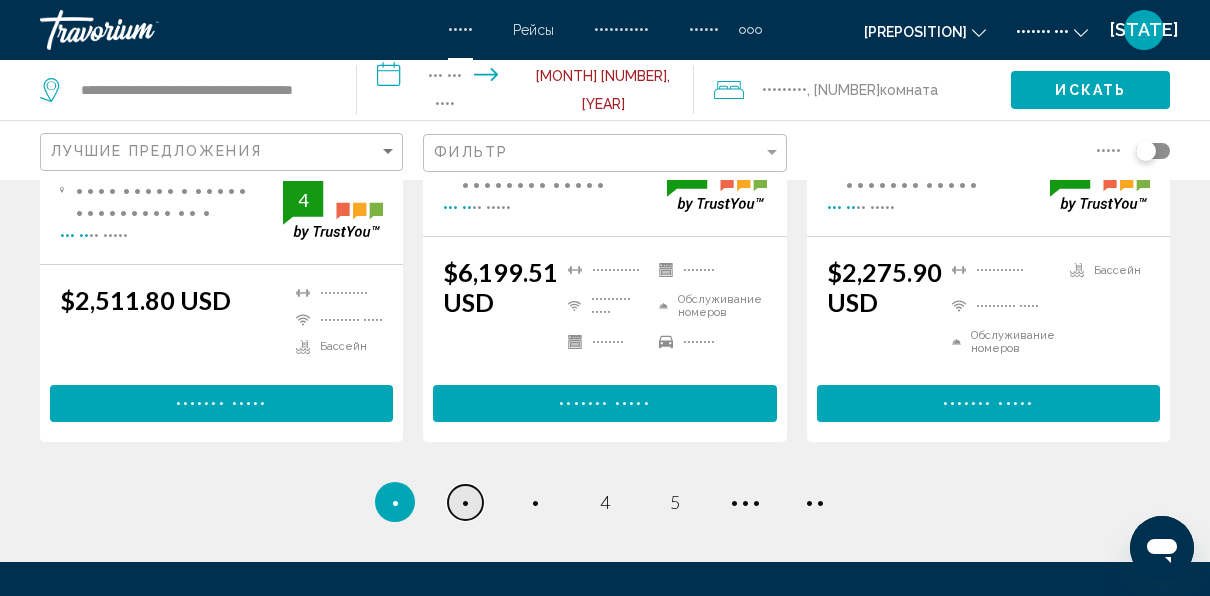 click on "•" at bounding box center (465, 502) 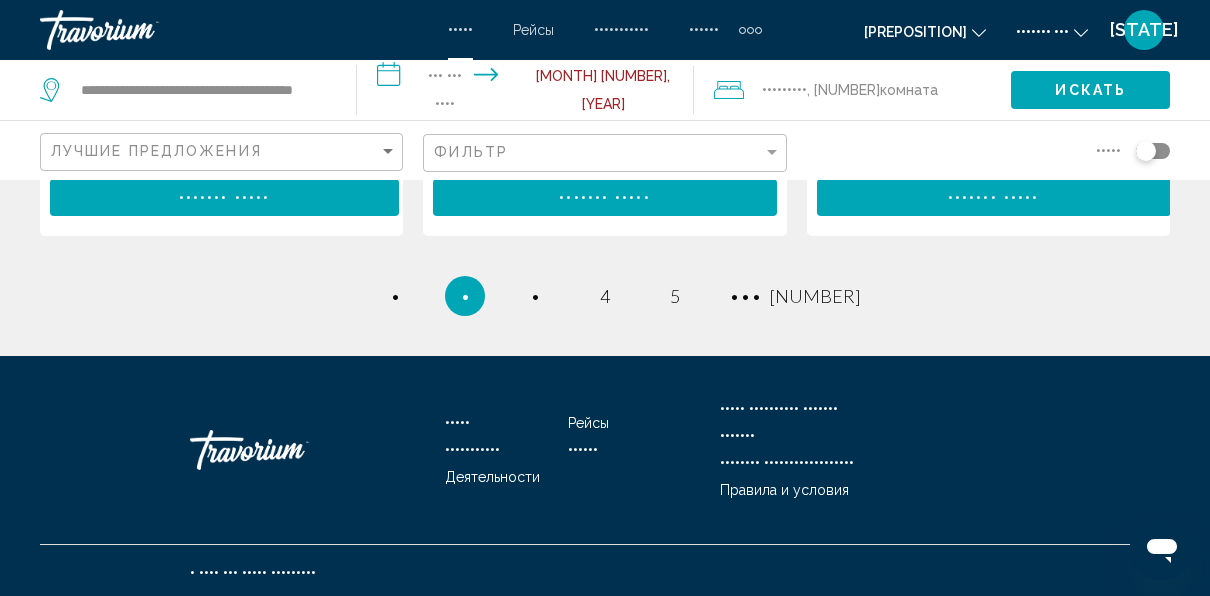 scroll, scrollTop: 3202, scrollLeft: 0, axis: vertical 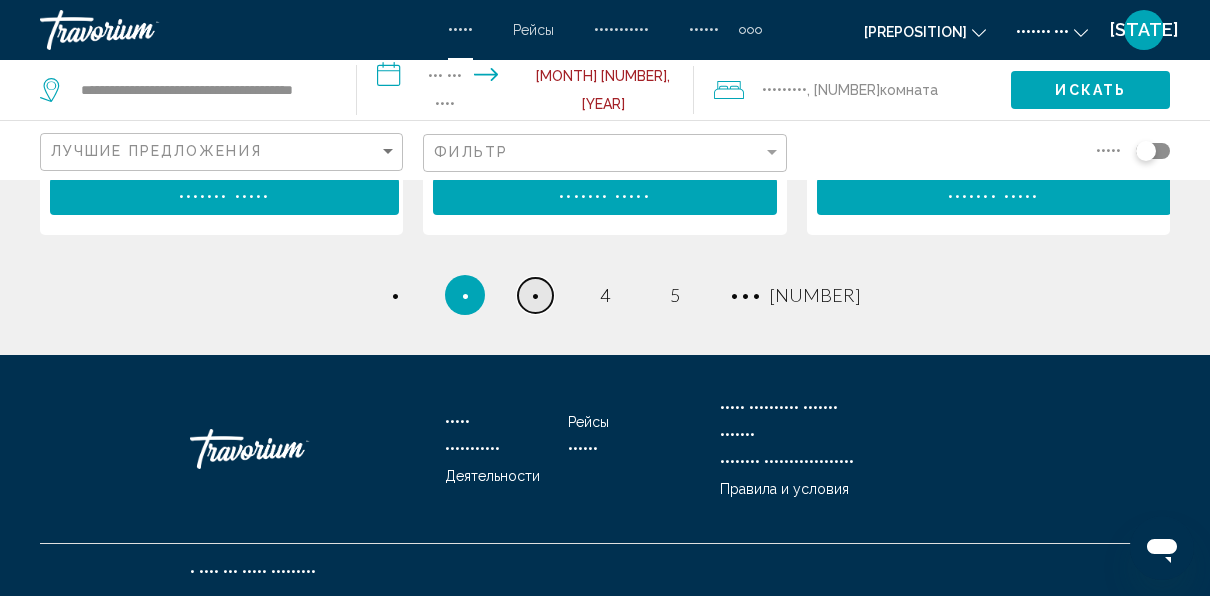 click on "•" at bounding box center (395, 295) 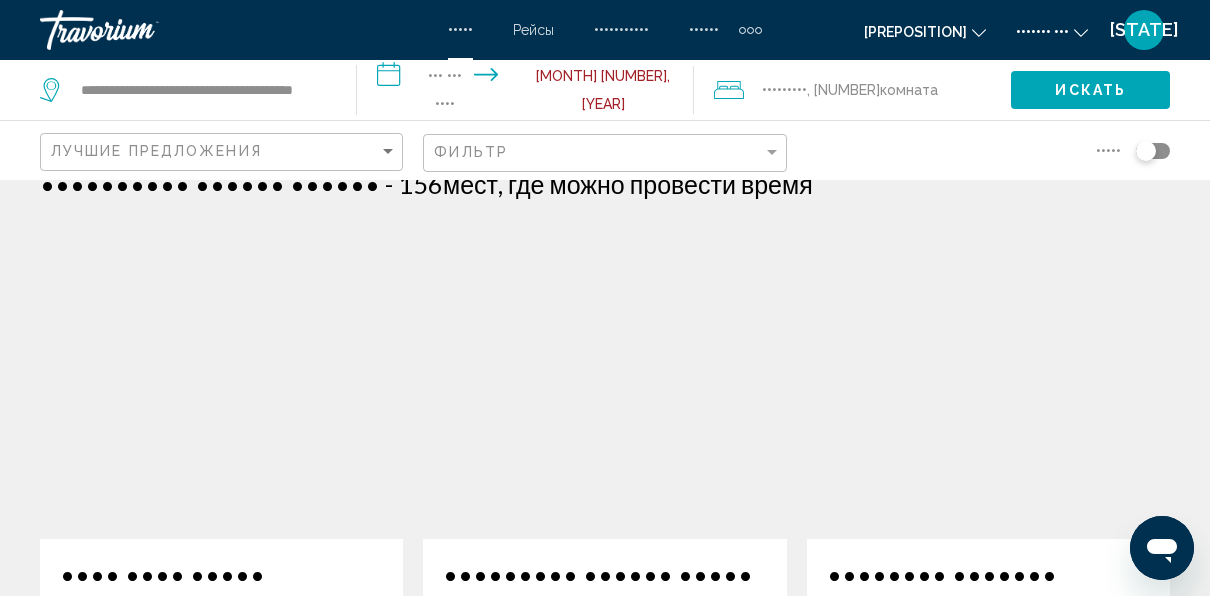 scroll, scrollTop: 0, scrollLeft: 0, axis: both 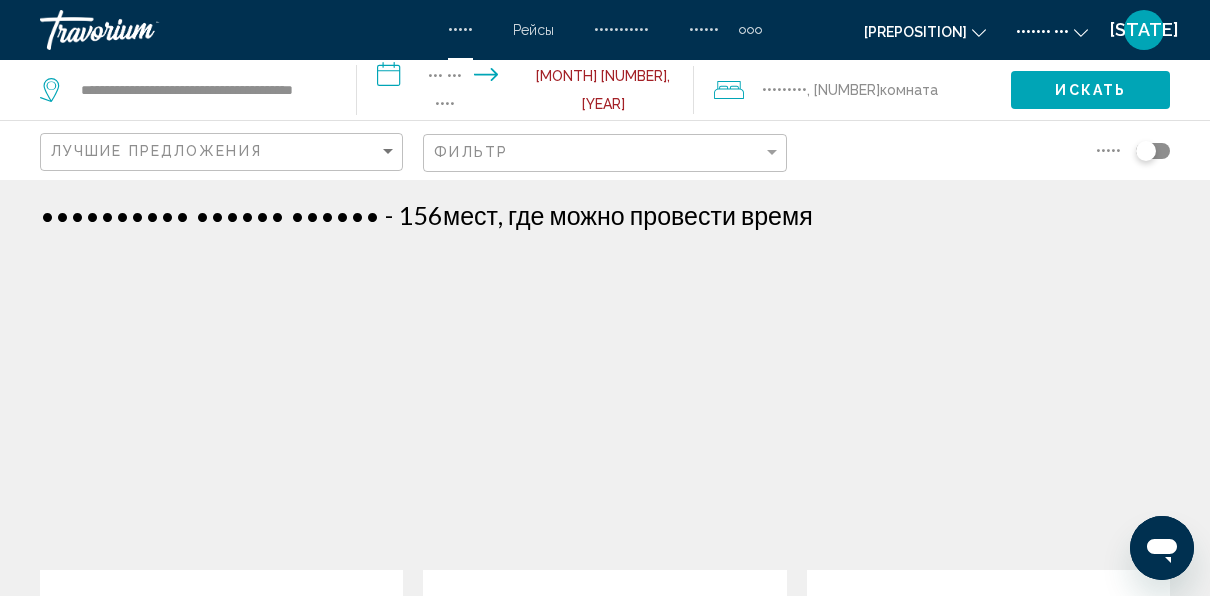 click on "•••••••••••••••••••••••••••••••••••••••••••" at bounding box center [529, 93] 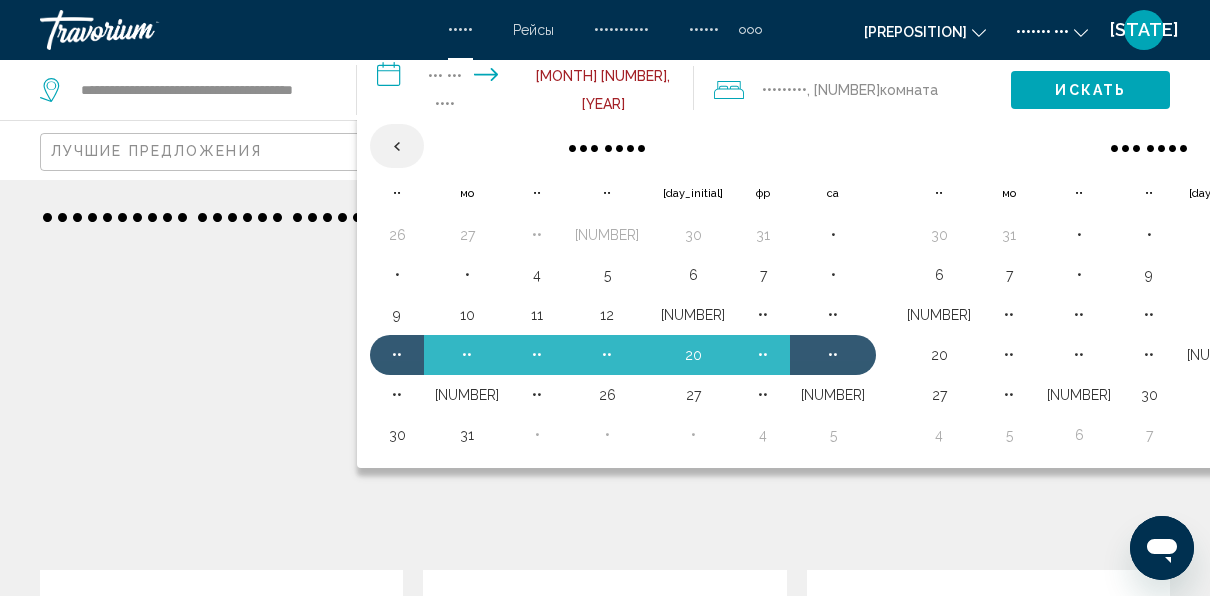 click at bounding box center [397, 146] 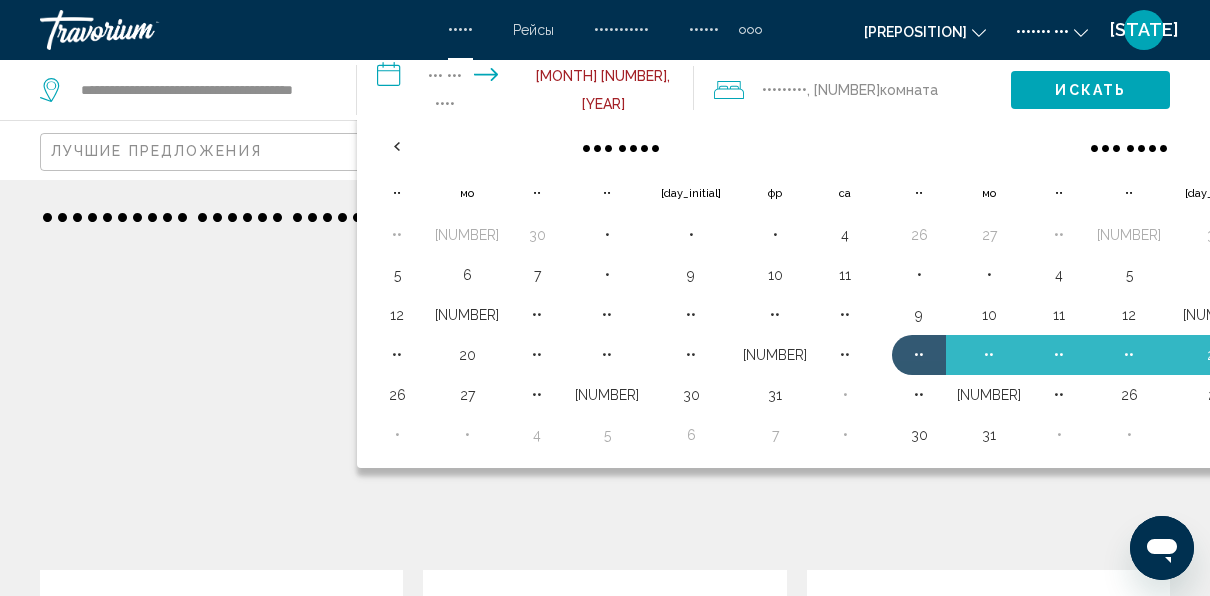 click on "•••••••••••••••••••••••••••••••••••••••••••" at bounding box center [529, 93] 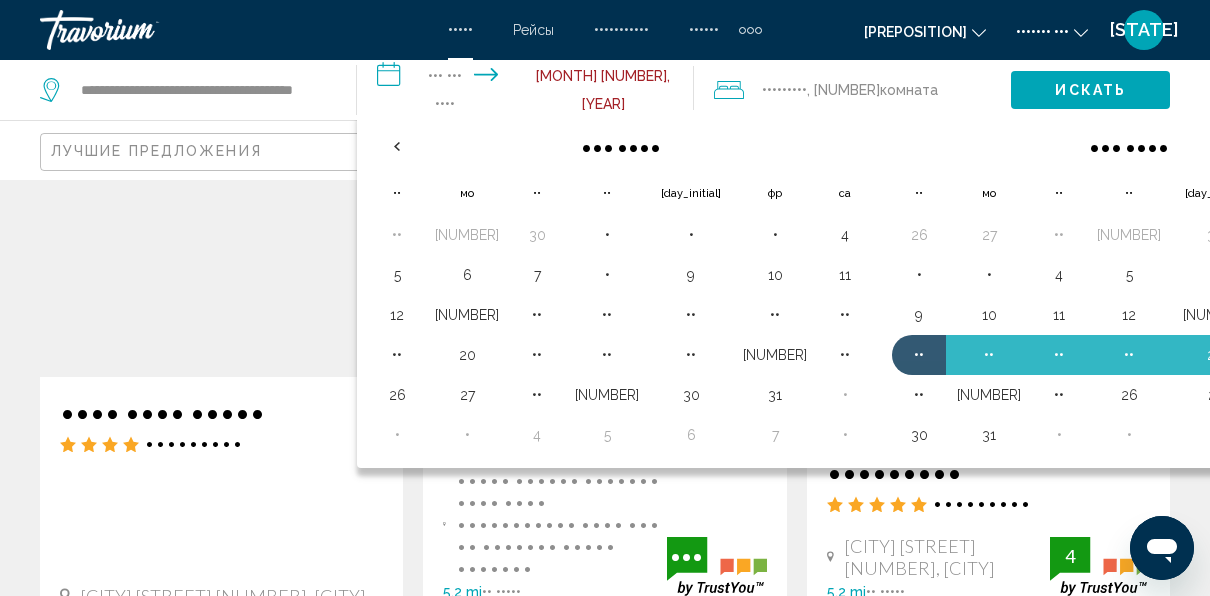 scroll, scrollTop: 0, scrollLeft: 0, axis: both 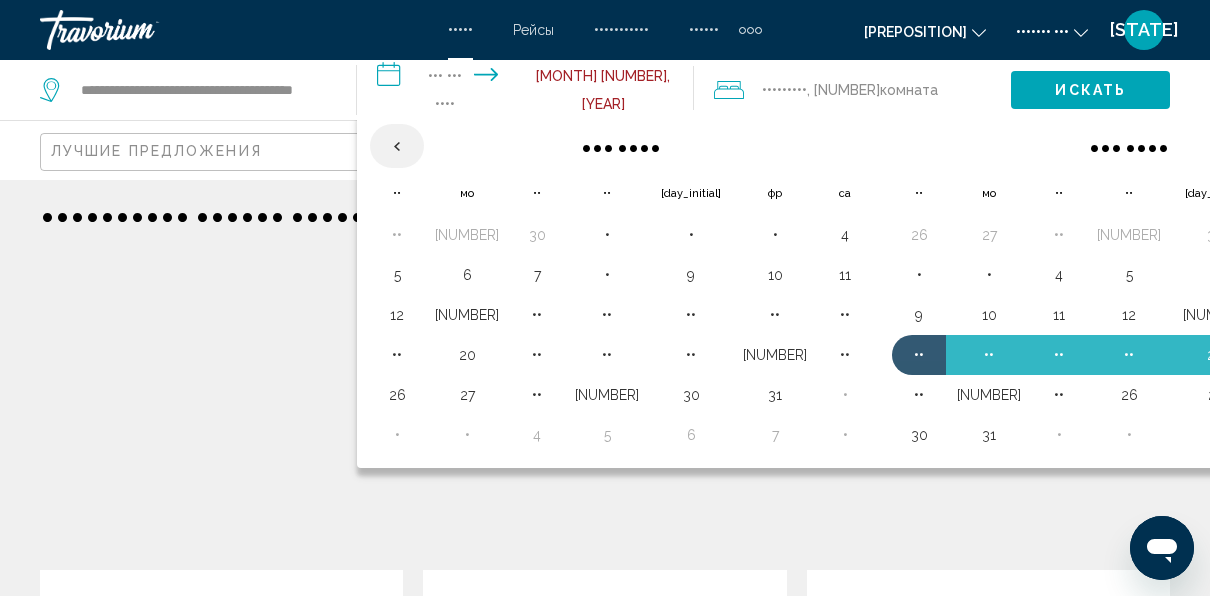 click at bounding box center [397, 146] 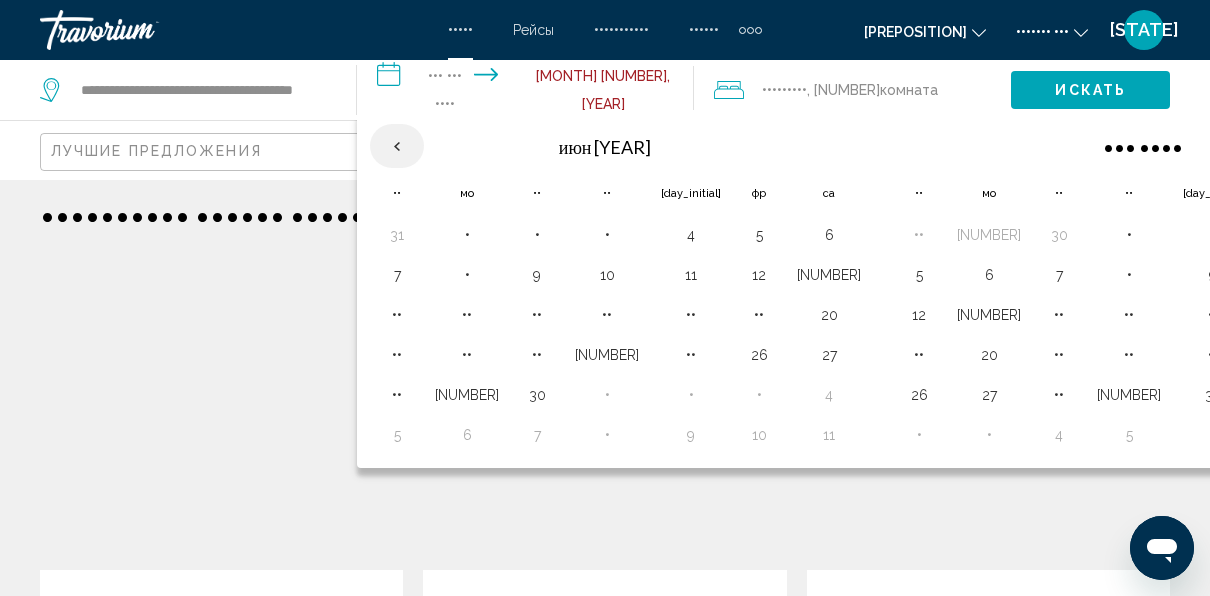 click at bounding box center (397, 146) 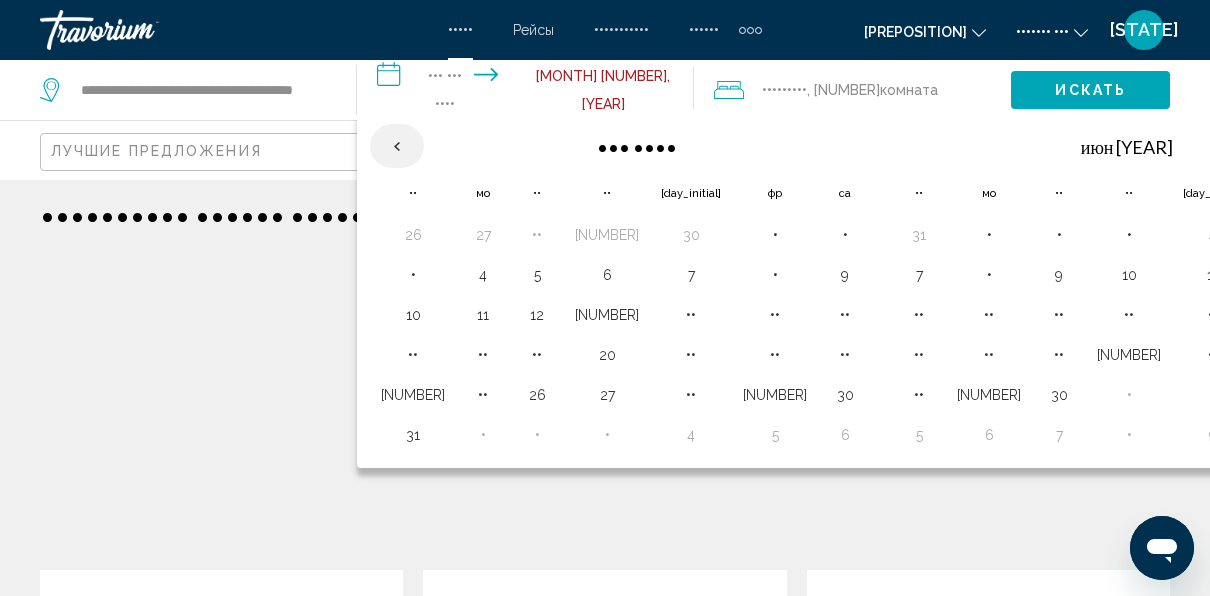 click at bounding box center [397, 146] 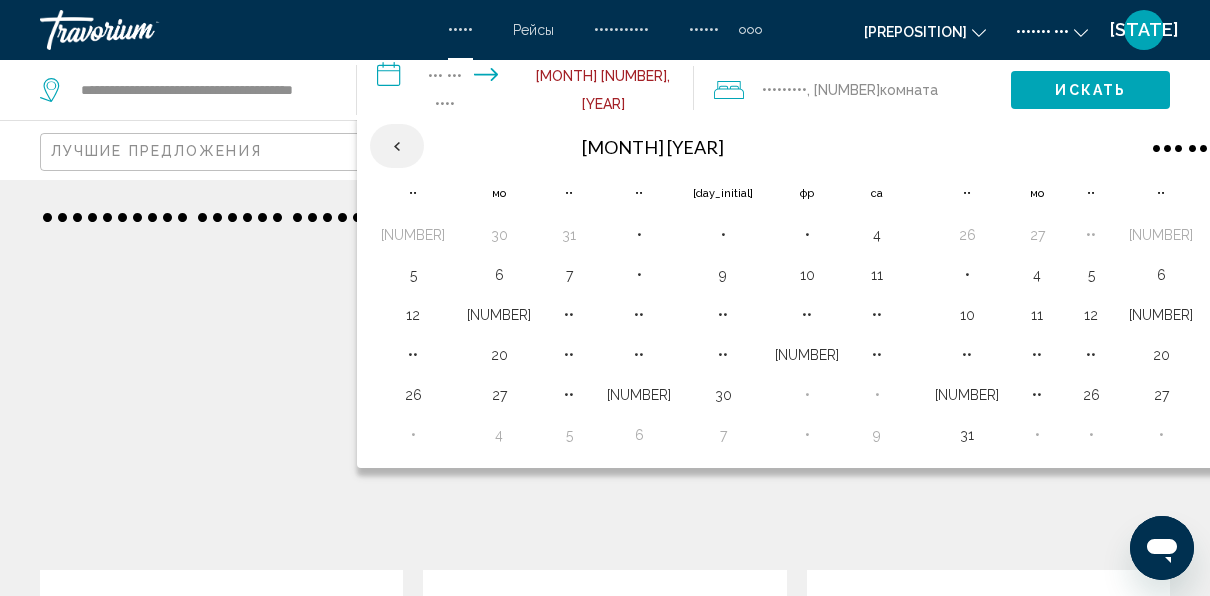 click at bounding box center [397, 146] 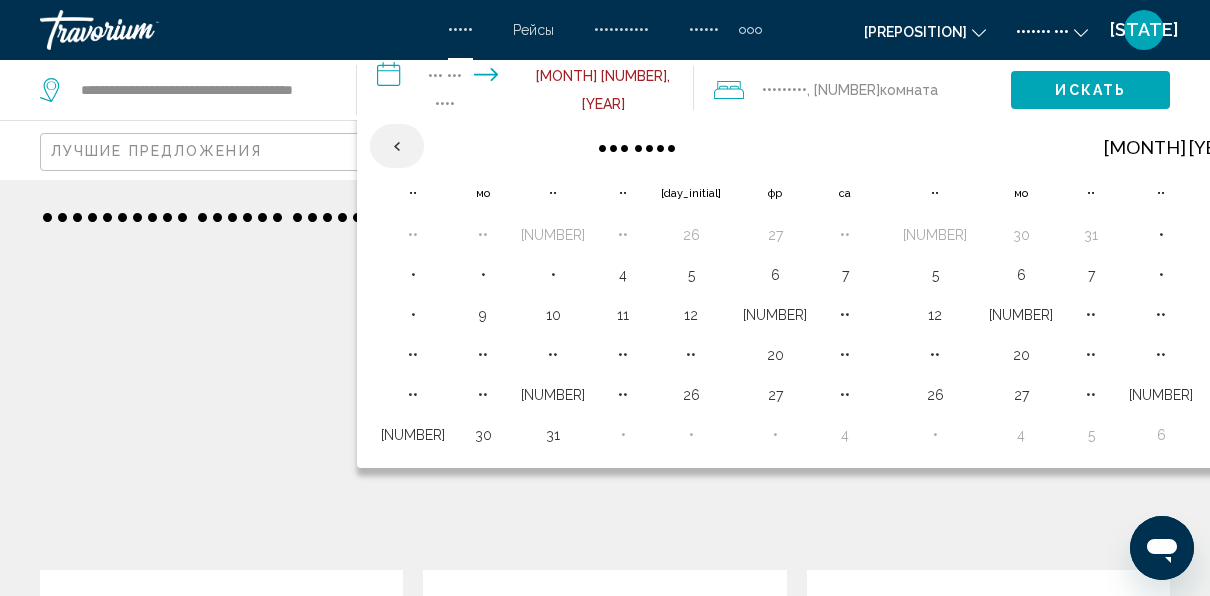 click at bounding box center (397, 146) 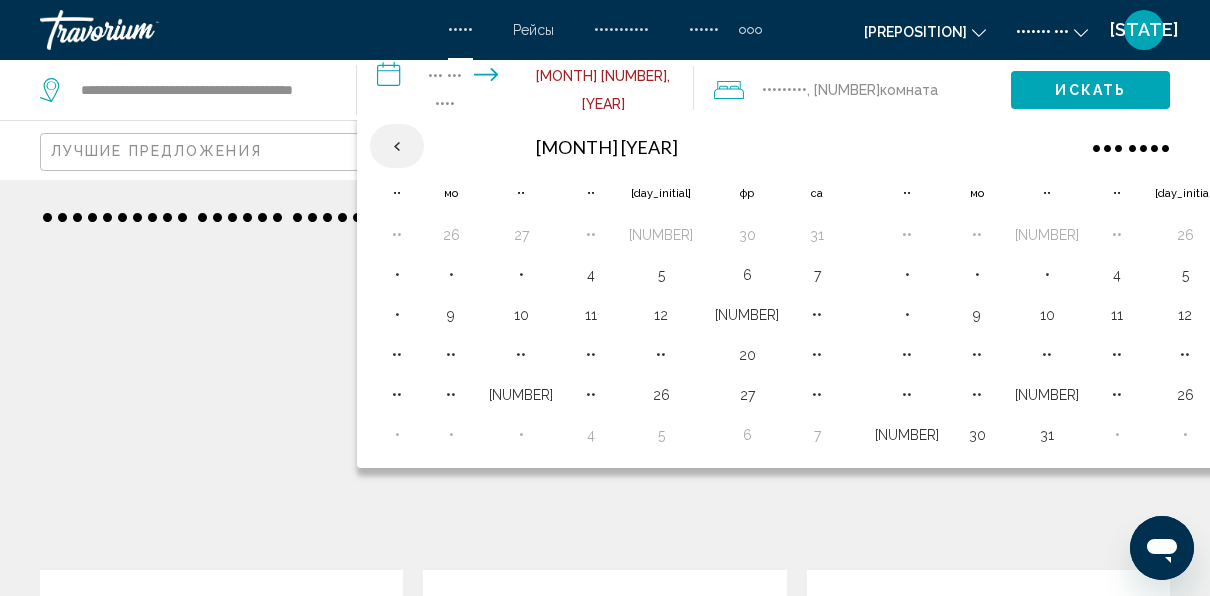 click at bounding box center (397, 146) 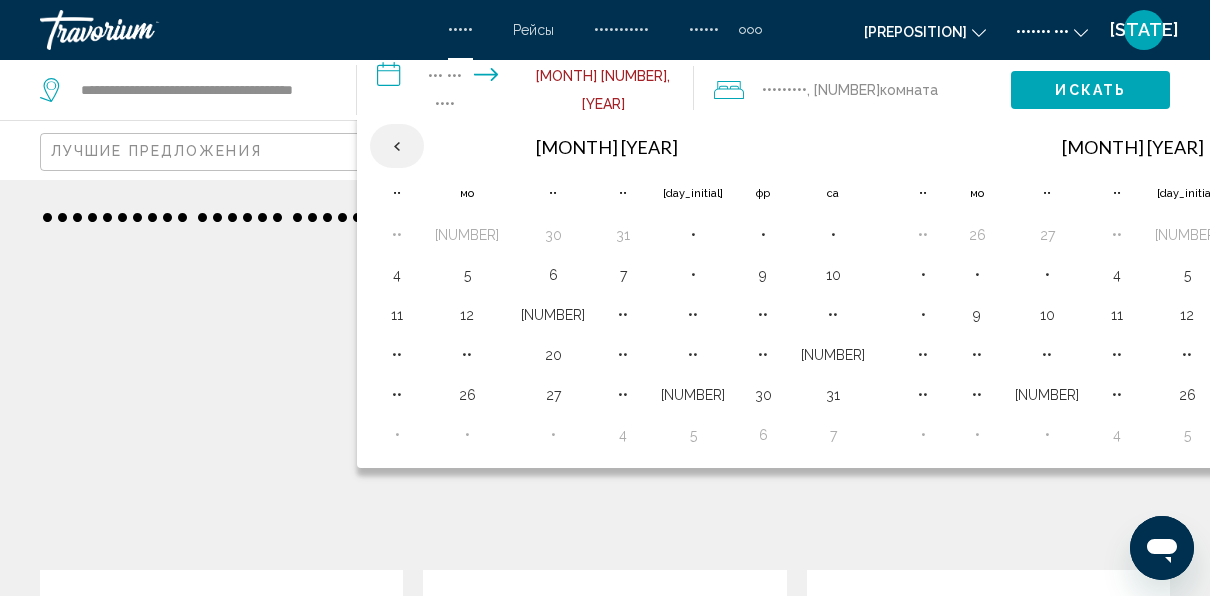 click at bounding box center [397, 146] 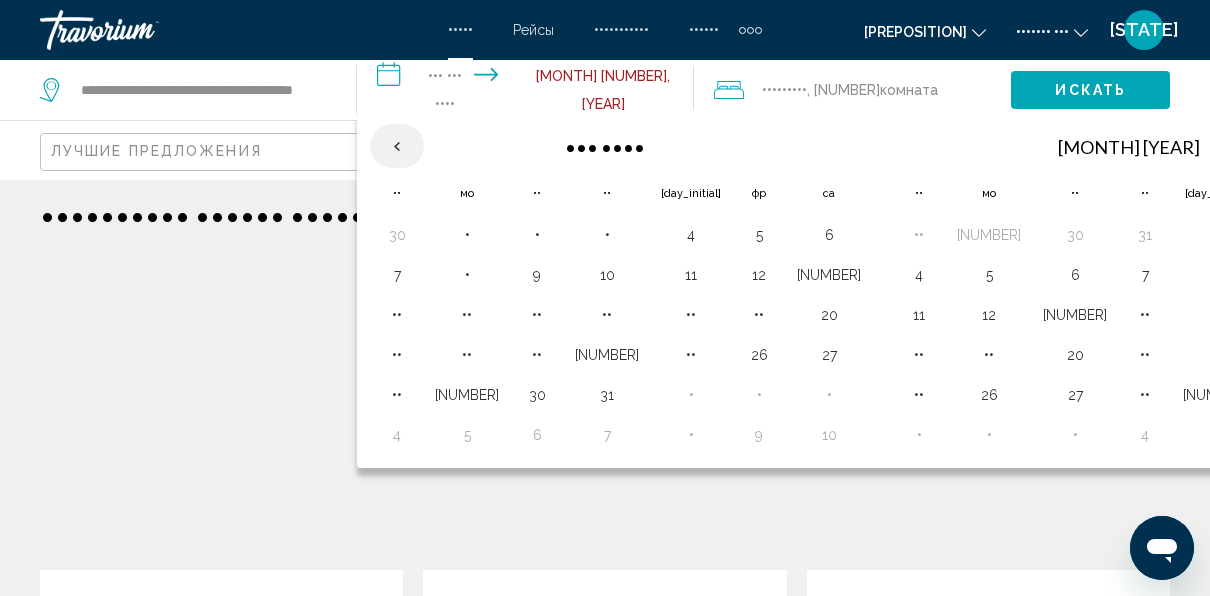 click at bounding box center [397, 146] 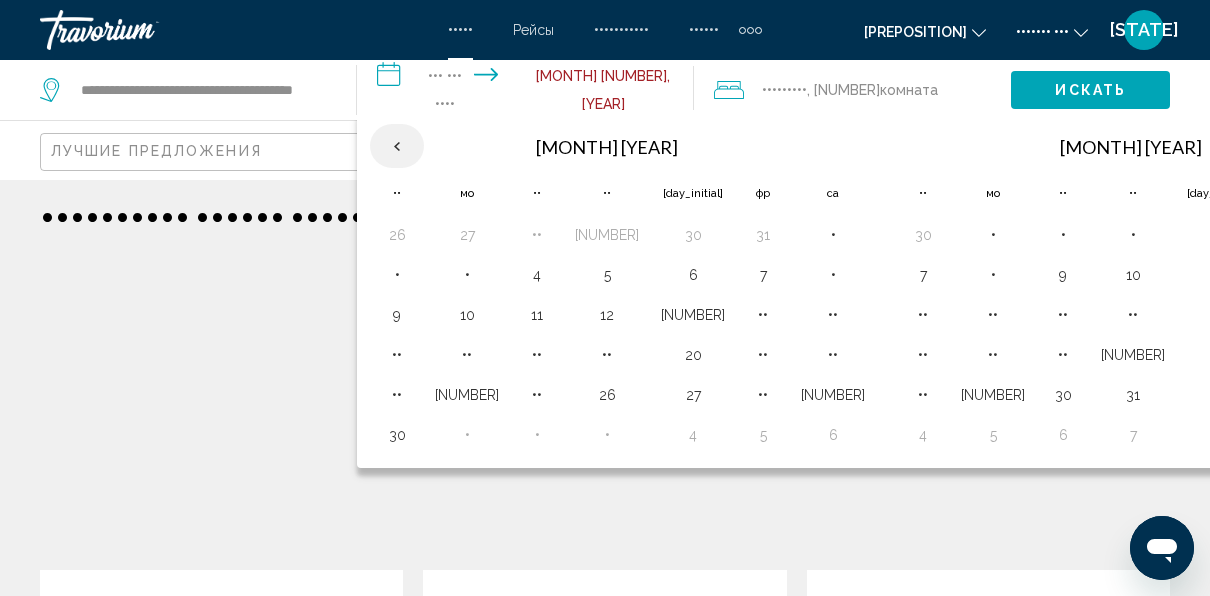 click at bounding box center (397, 146) 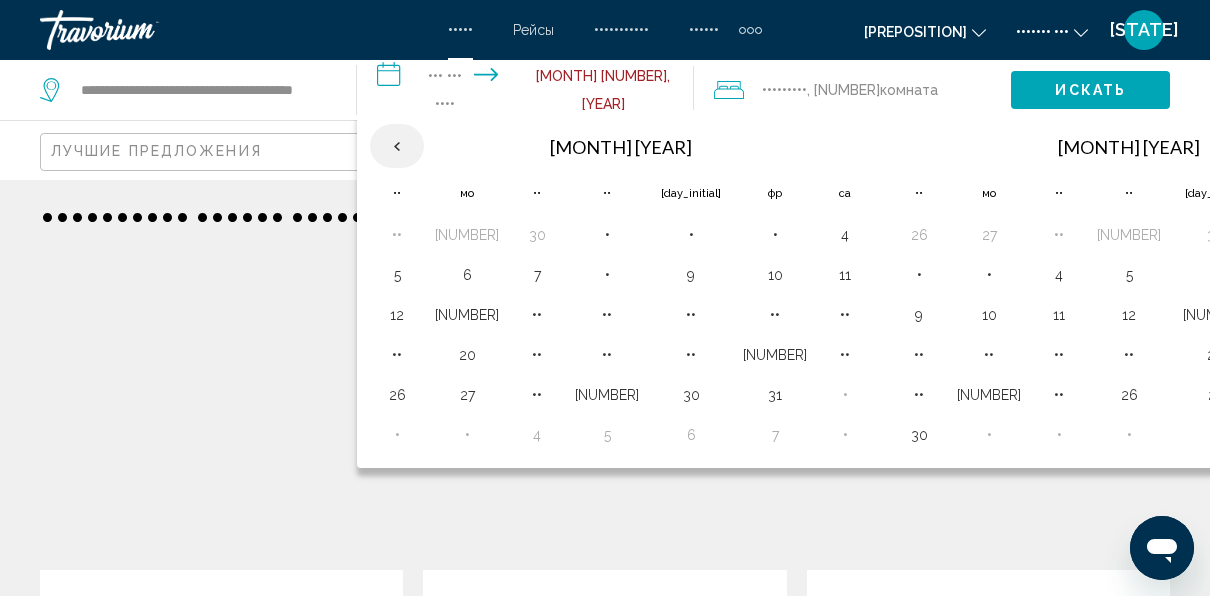 click at bounding box center (397, 146) 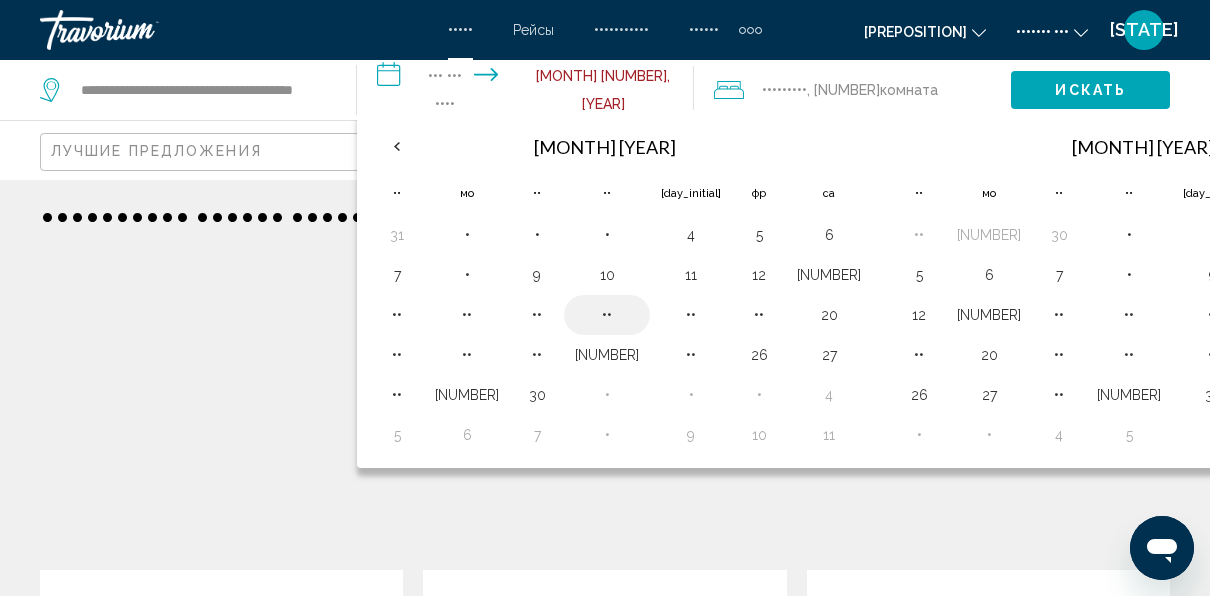 click on "••" at bounding box center [607, 315] 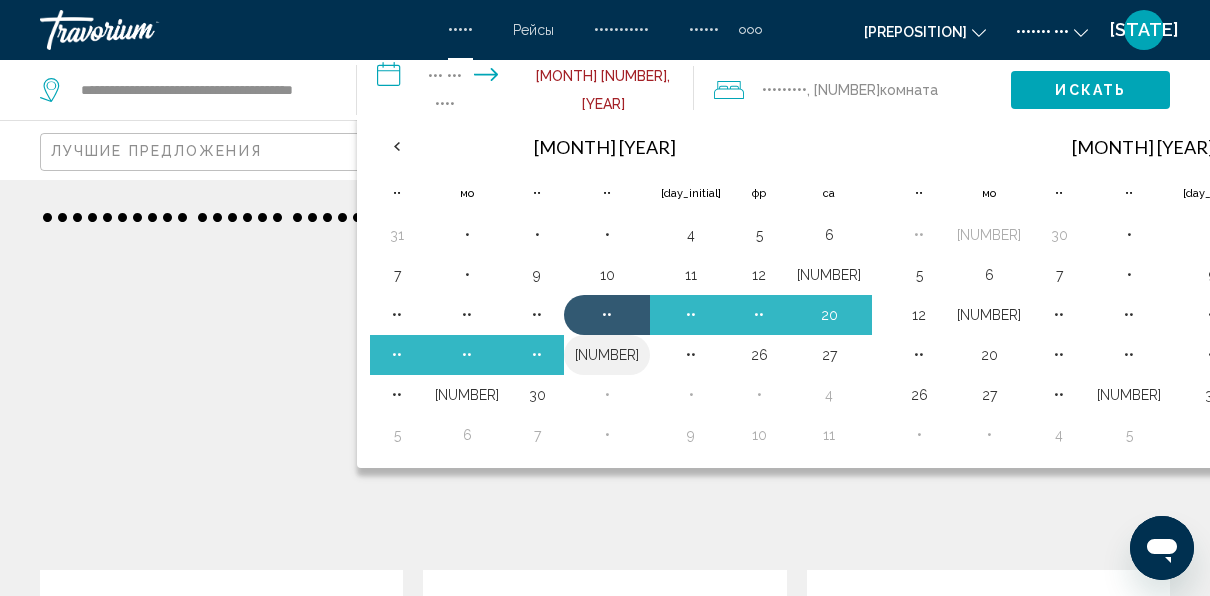 click on "[NUMBER]" at bounding box center [607, 355] 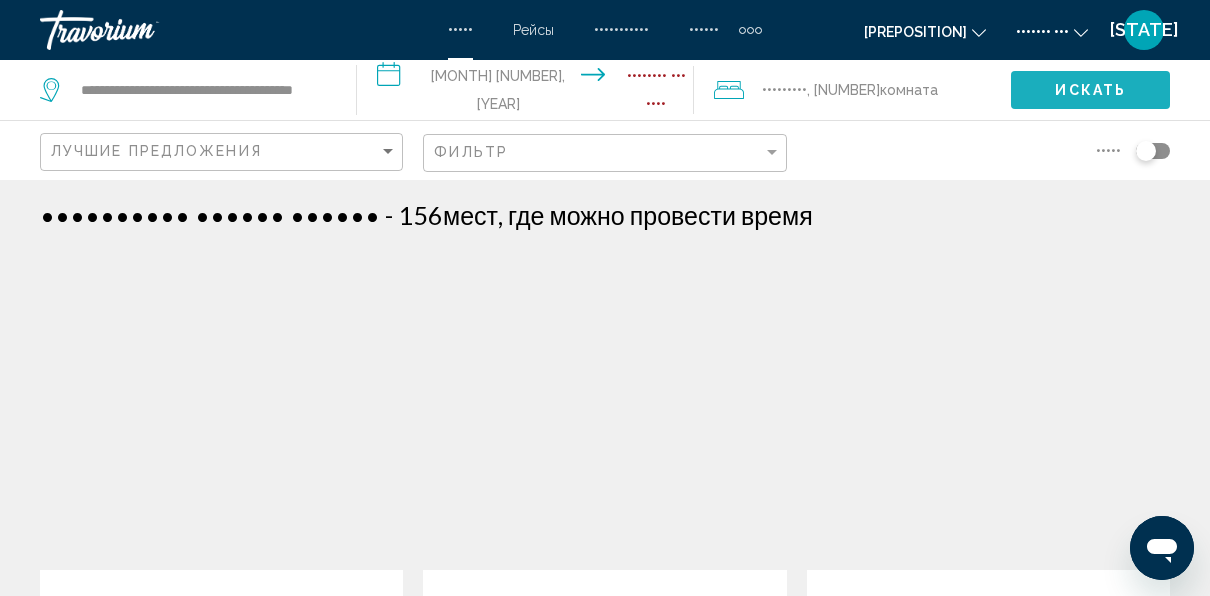 click on "Искать" at bounding box center [1090, 91] 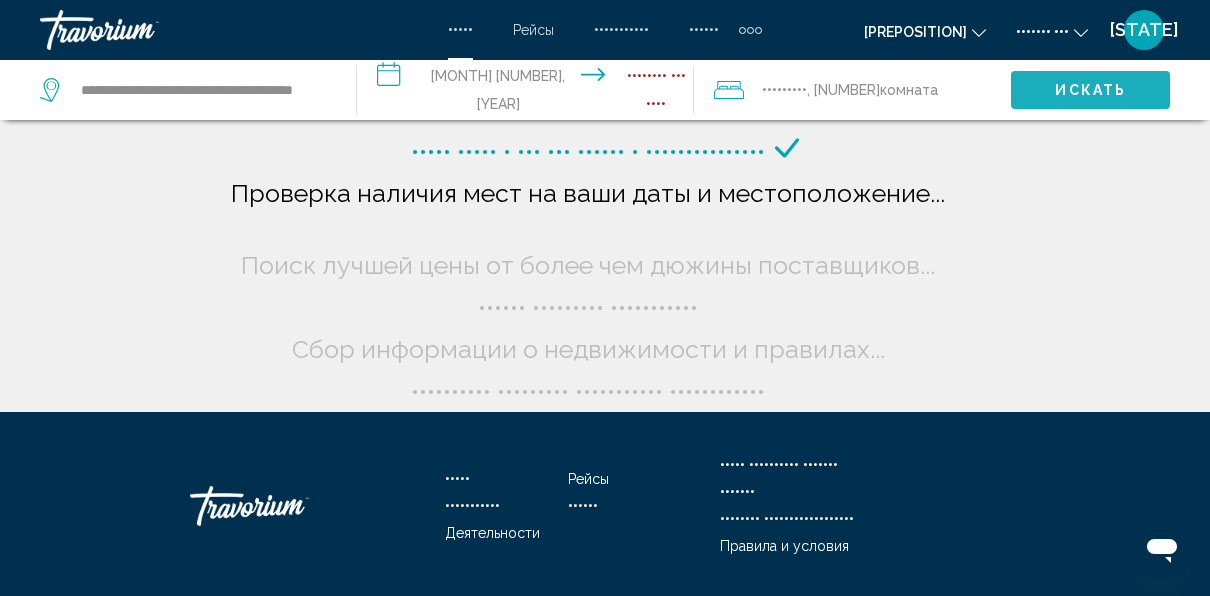 click on "Искать" at bounding box center (1090, 91) 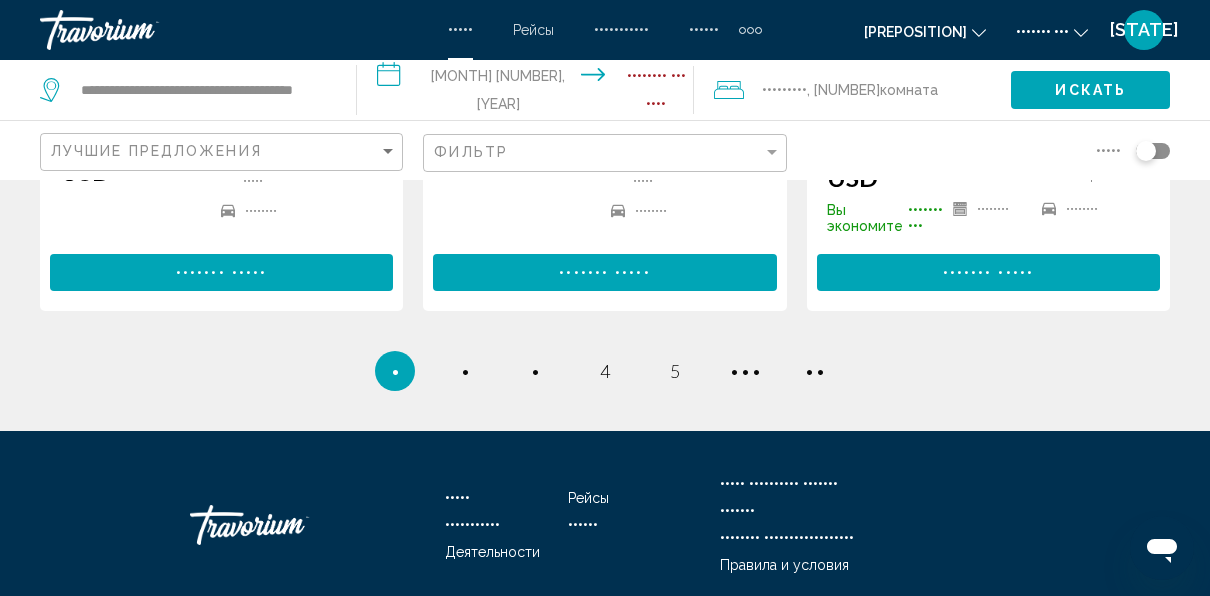 scroll, scrollTop: 3136, scrollLeft: 0, axis: vertical 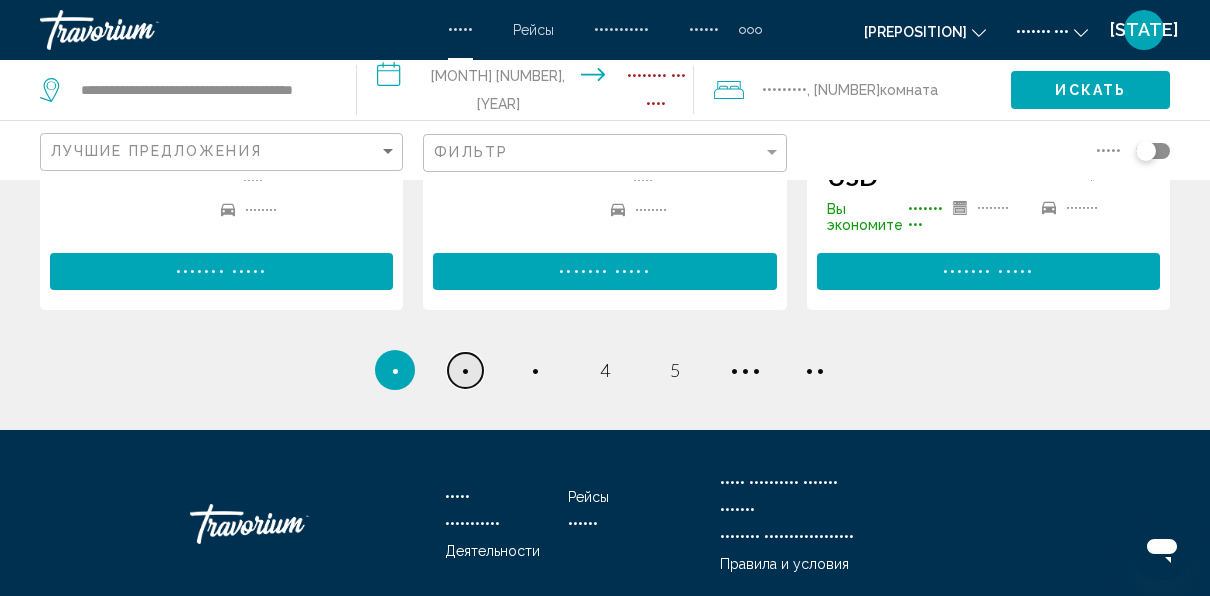 click on "••••••••  •" at bounding box center [465, 370] 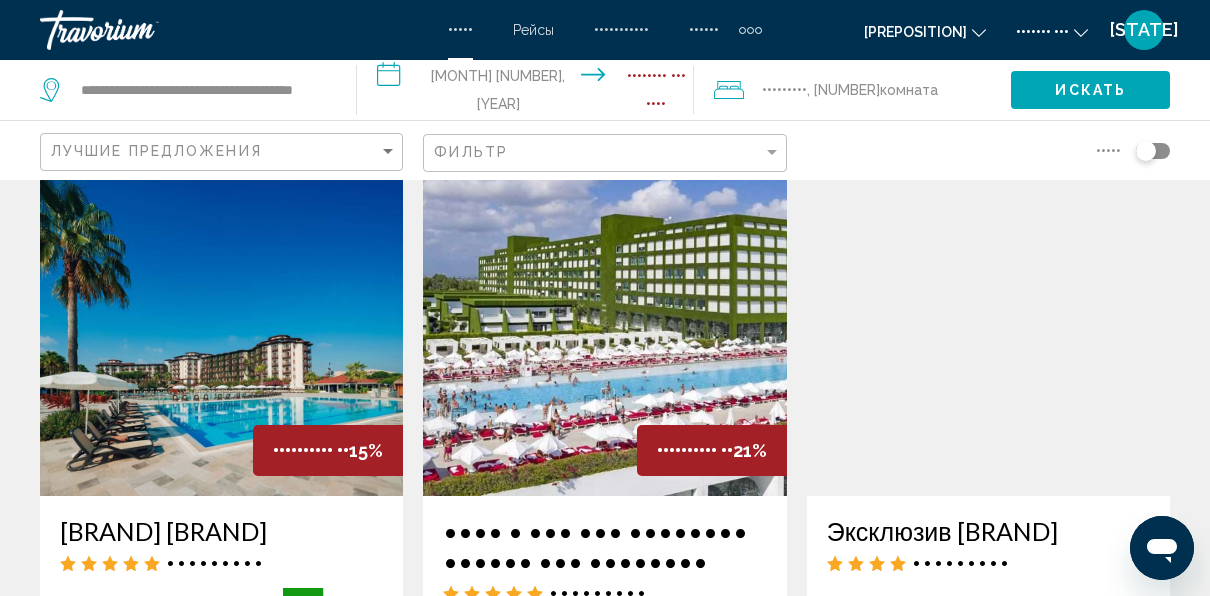 scroll, scrollTop: 0, scrollLeft: 0, axis: both 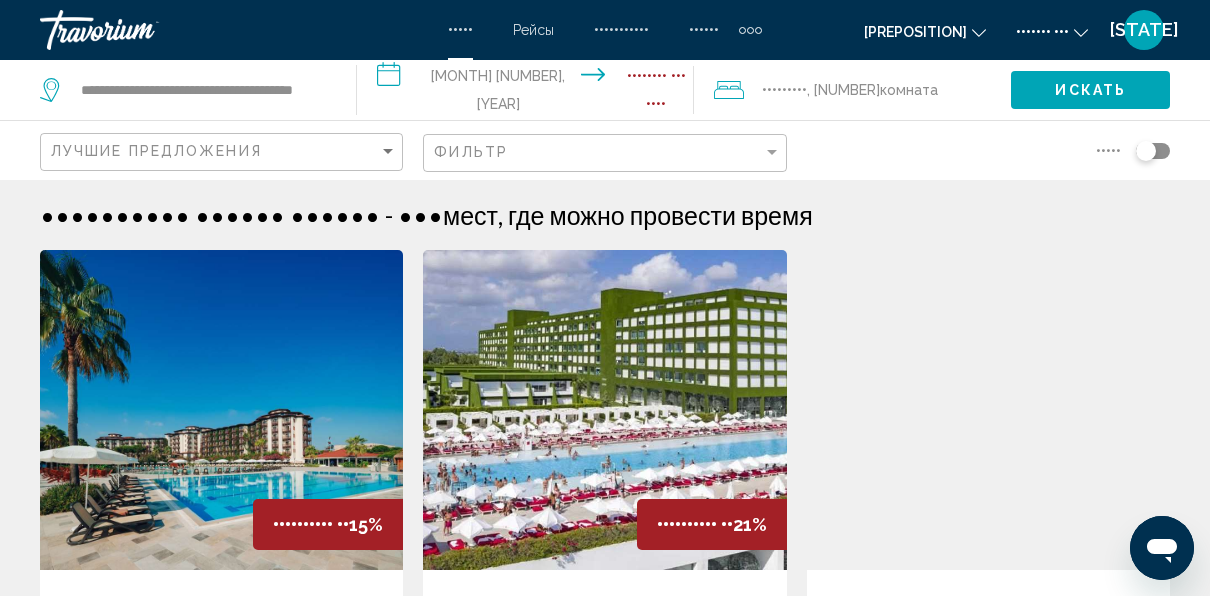 click at bounding box center [729, 90] 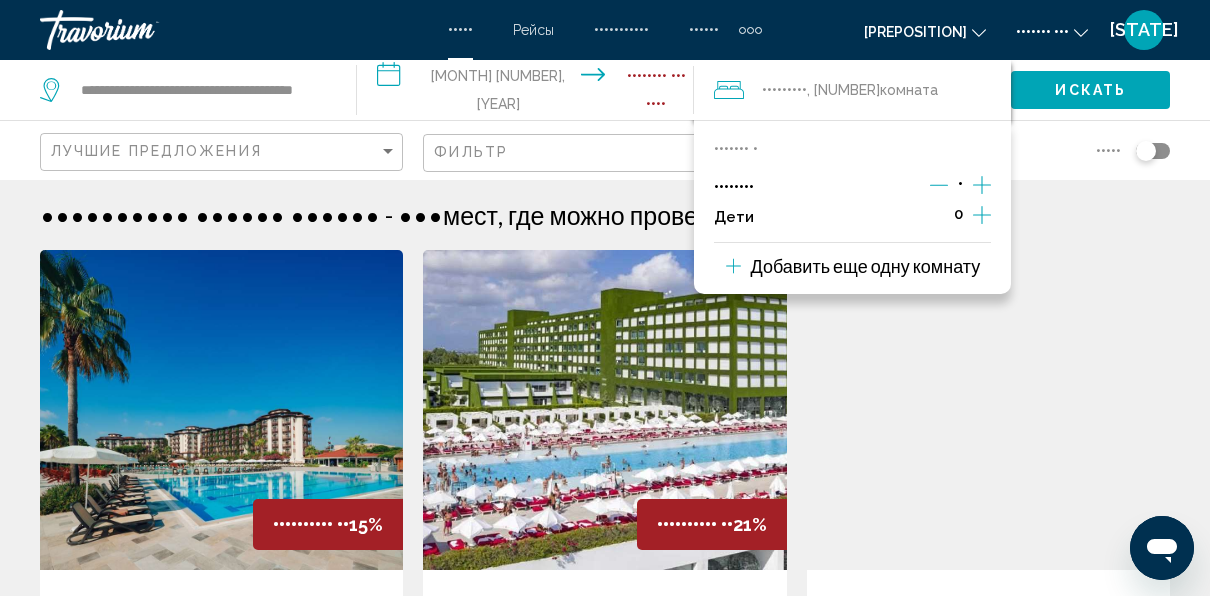 click at bounding box center [982, 185] 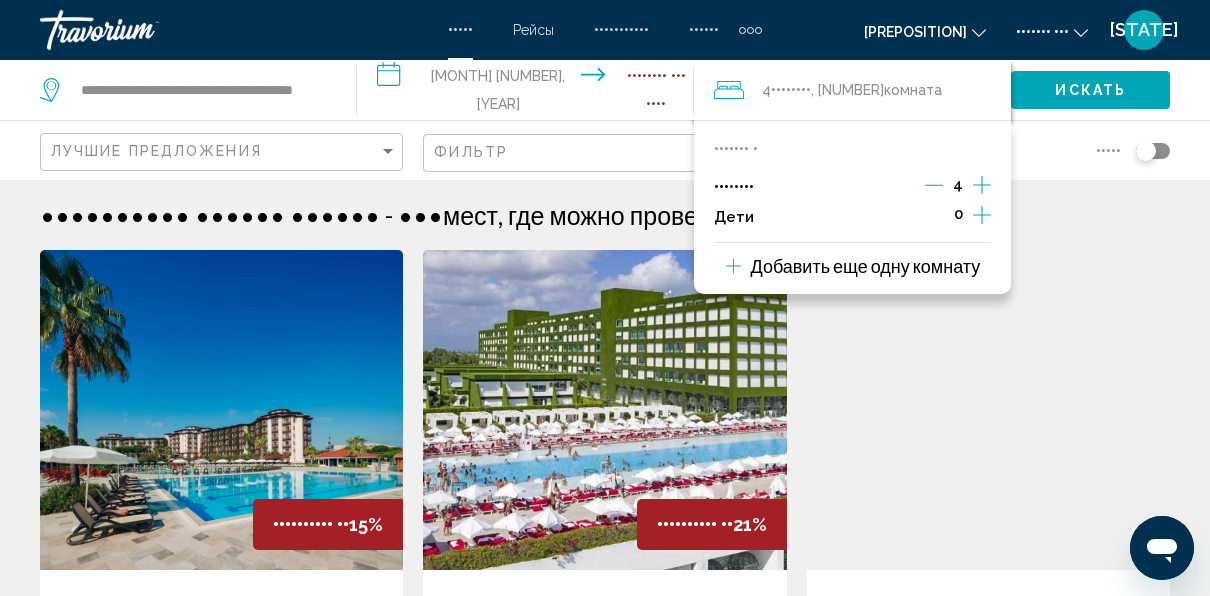 click at bounding box center (982, 185) 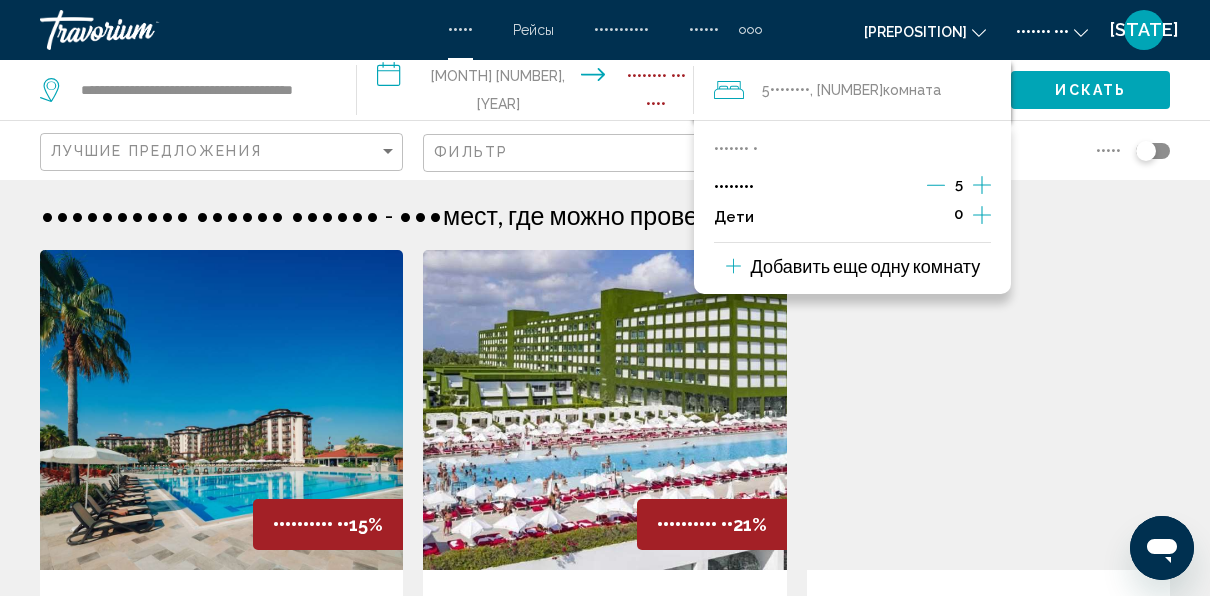 click at bounding box center [982, 185] 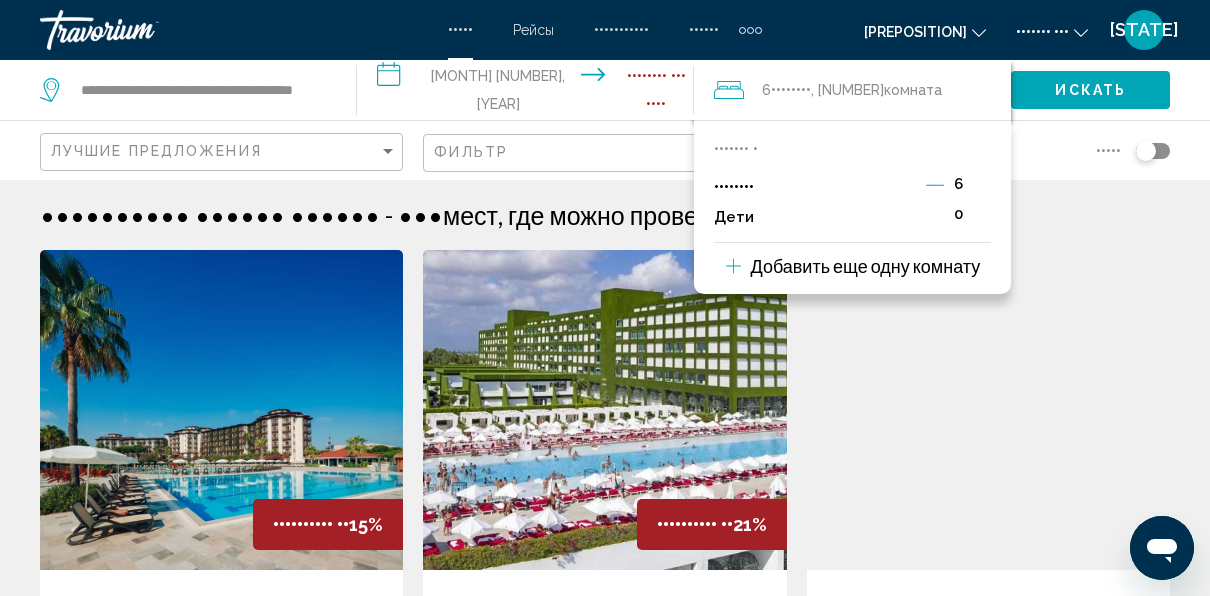 click at bounding box center (935, 185) 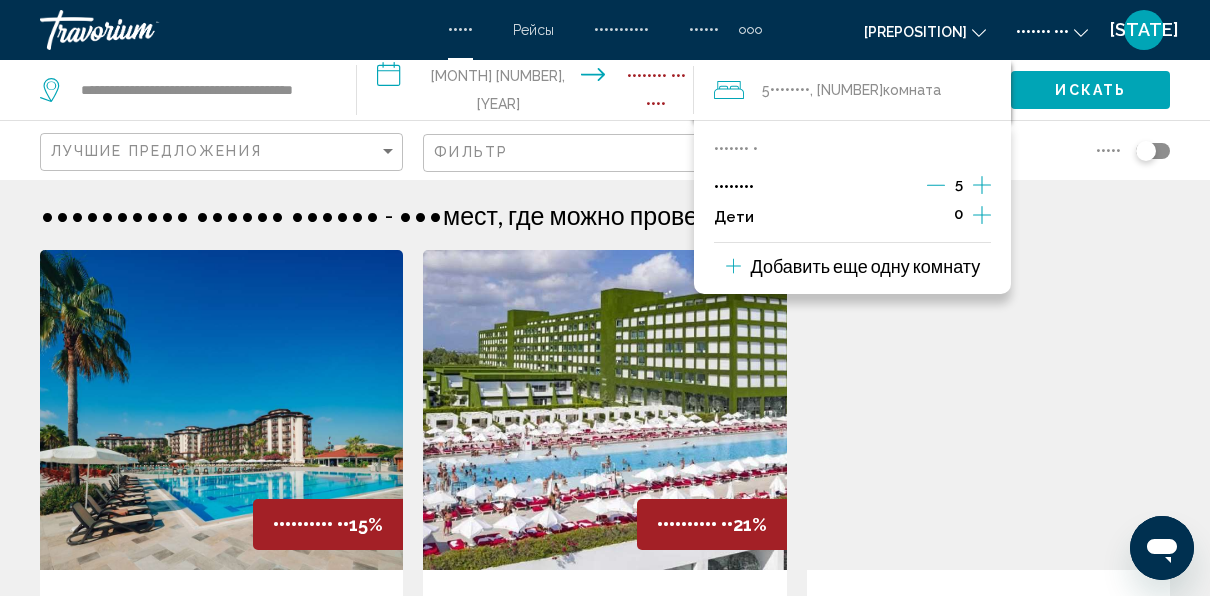 click at bounding box center [982, 185] 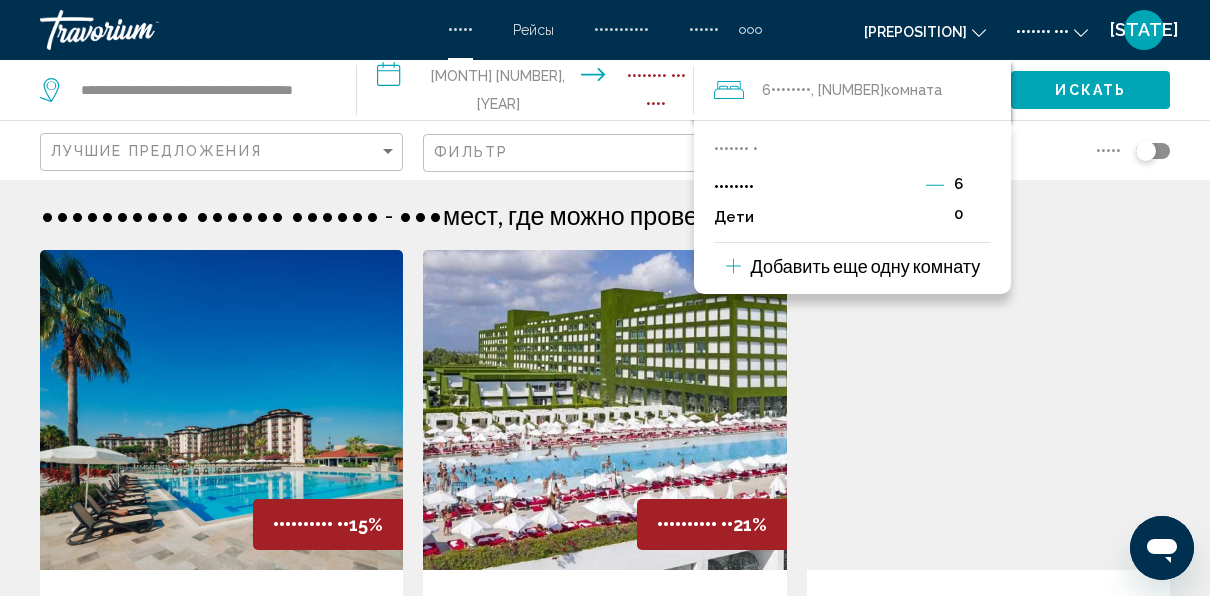 click on "0" at bounding box center (958, 217) 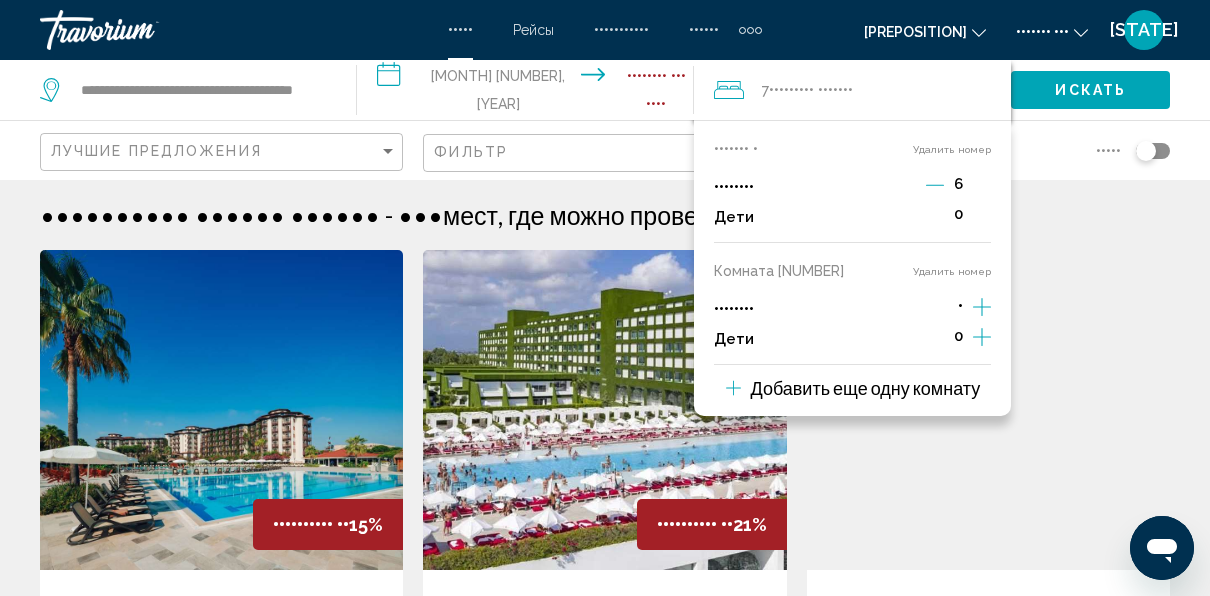 click on "6" at bounding box center [958, 184] 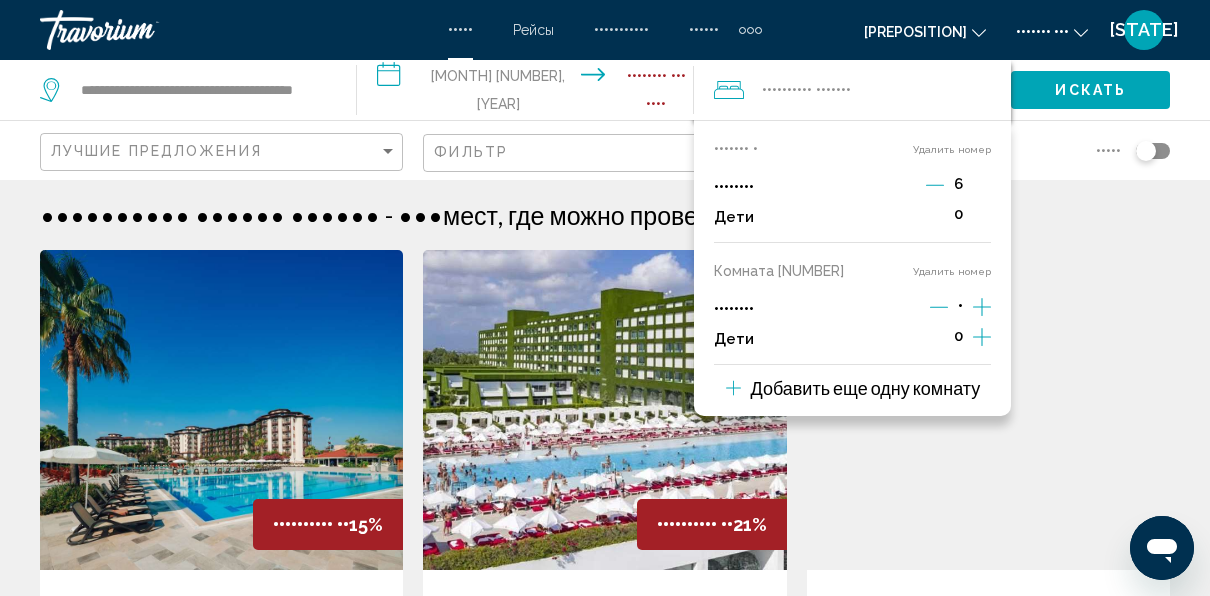 click at bounding box center (982, 185) 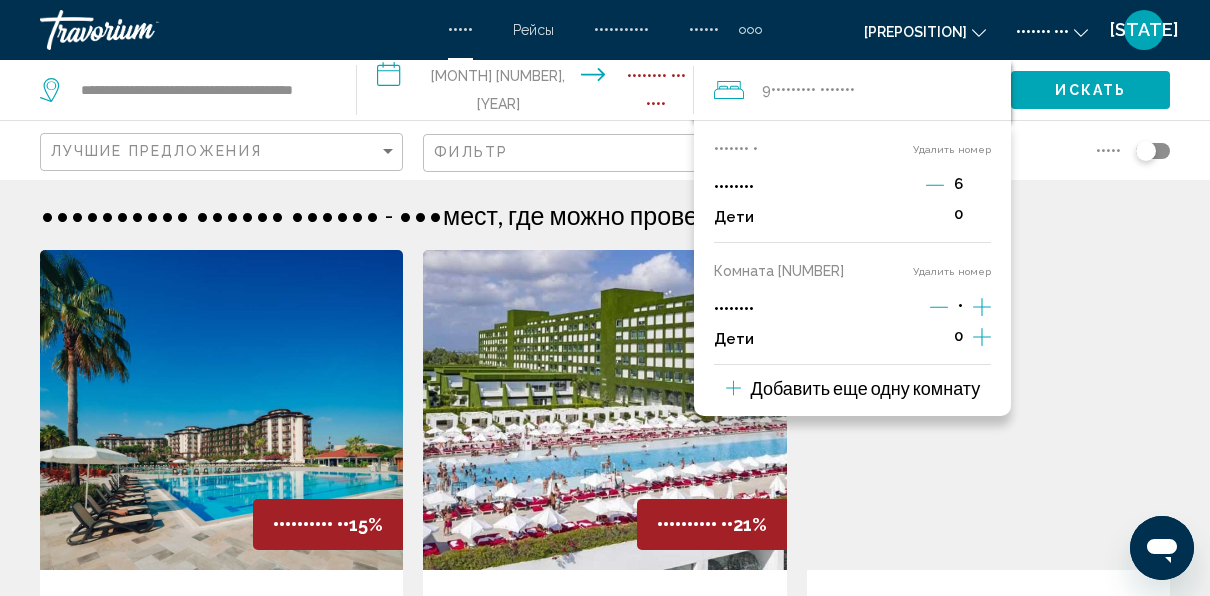 click at bounding box center (982, 185) 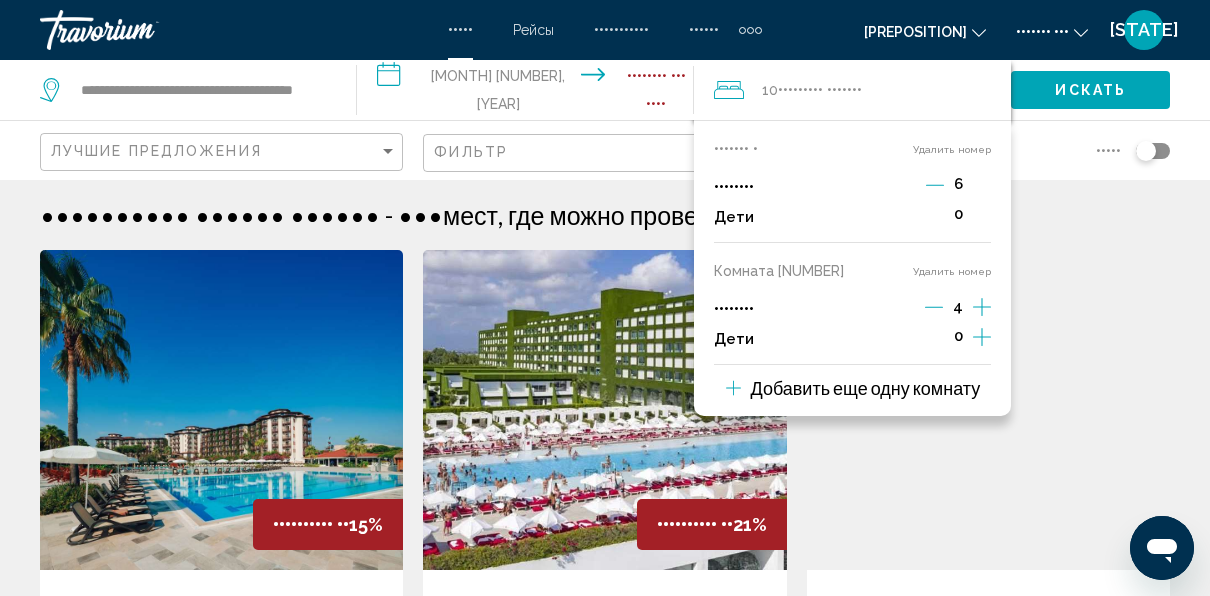 click on "6" at bounding box center (958, 184) 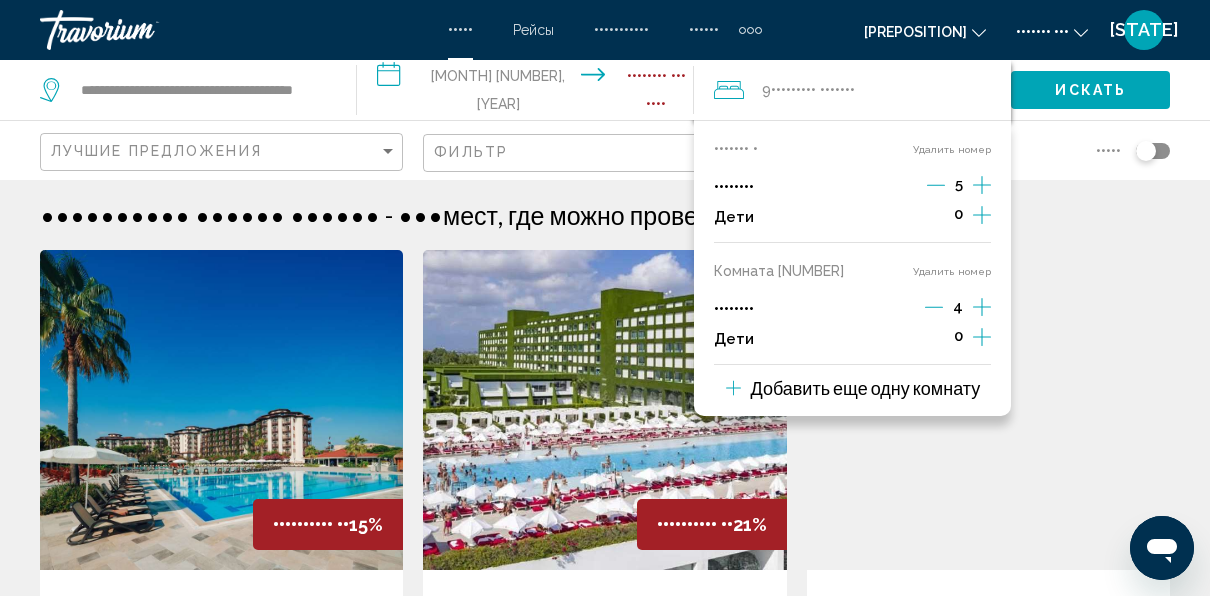 click at bounding box center [936, 185] 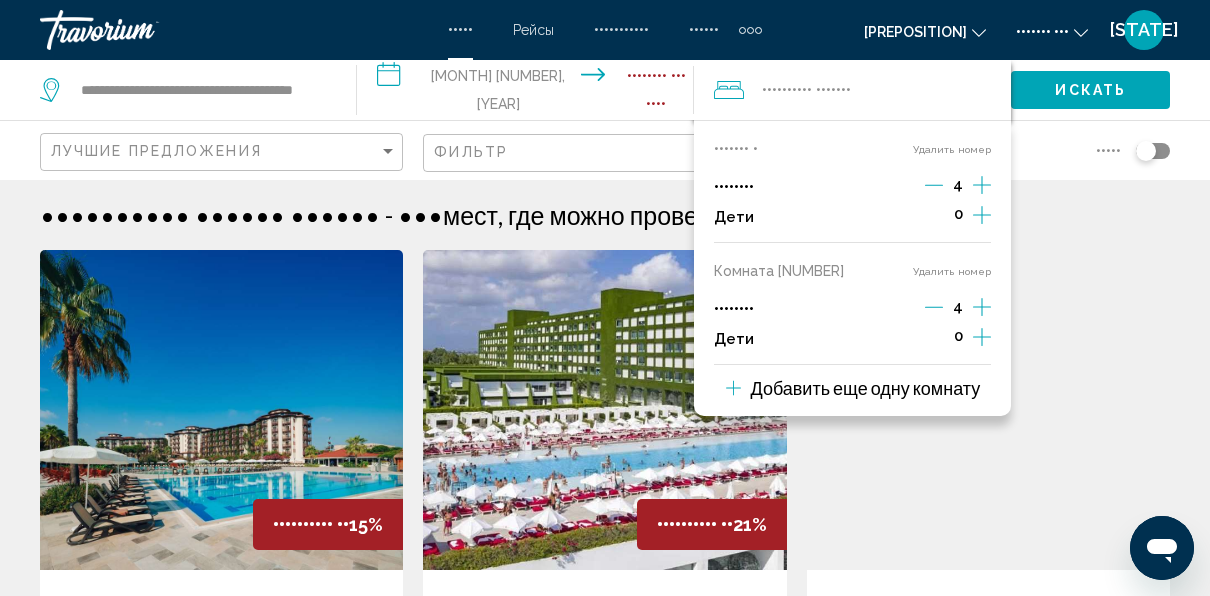 click at bounding box center [982, 215] 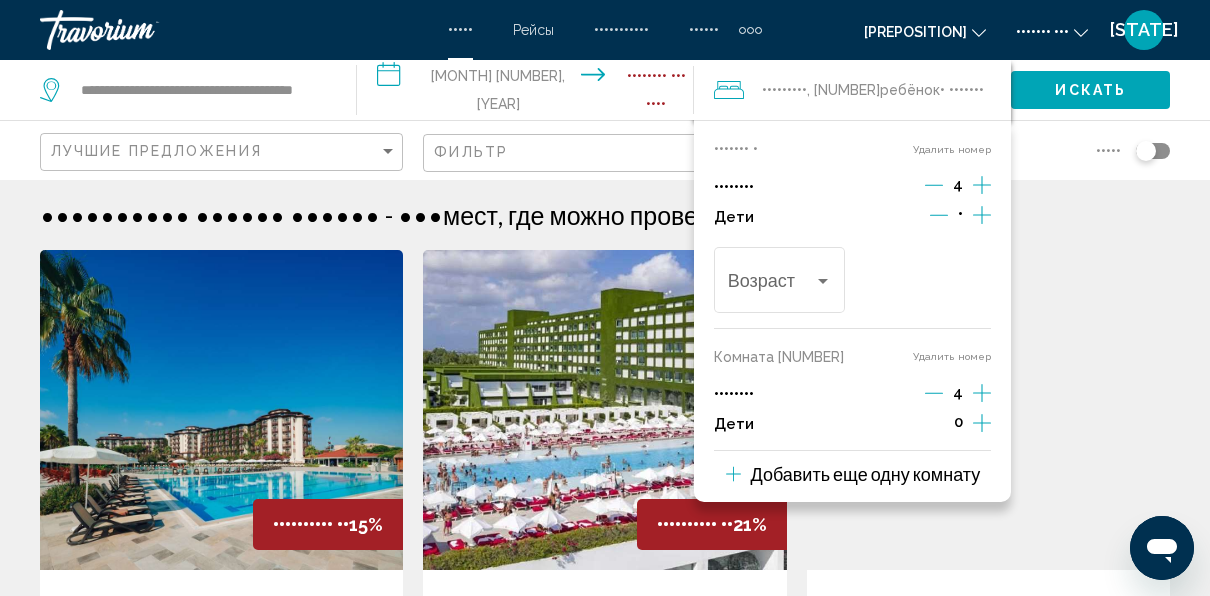 click at bounding box center [982, 215] 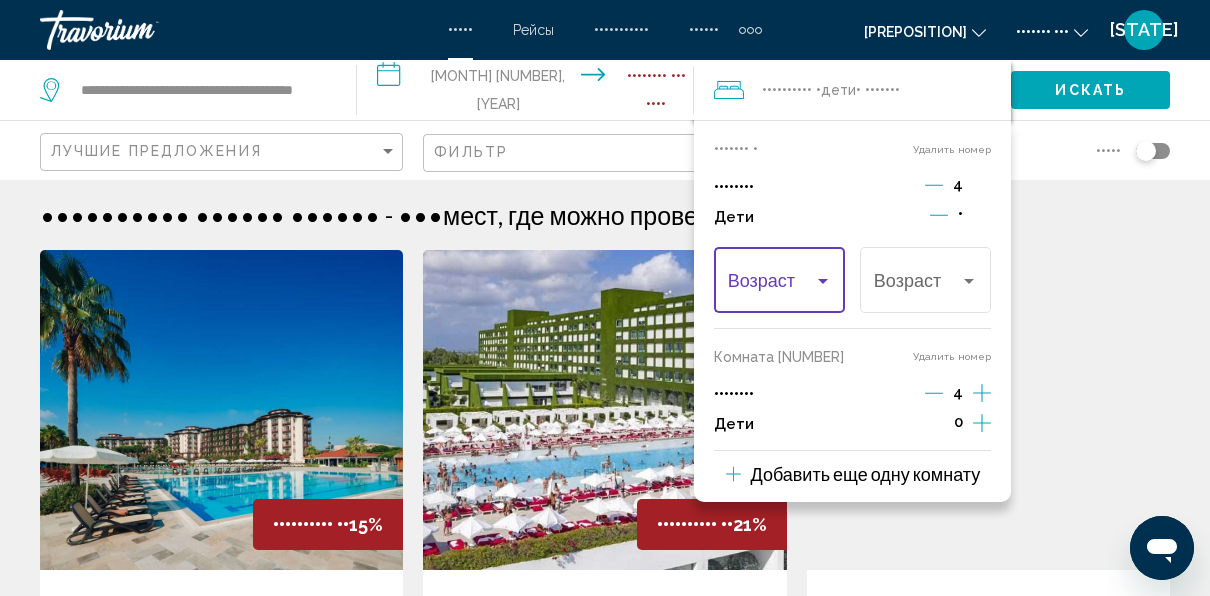 click at bounding box center (823, 281) 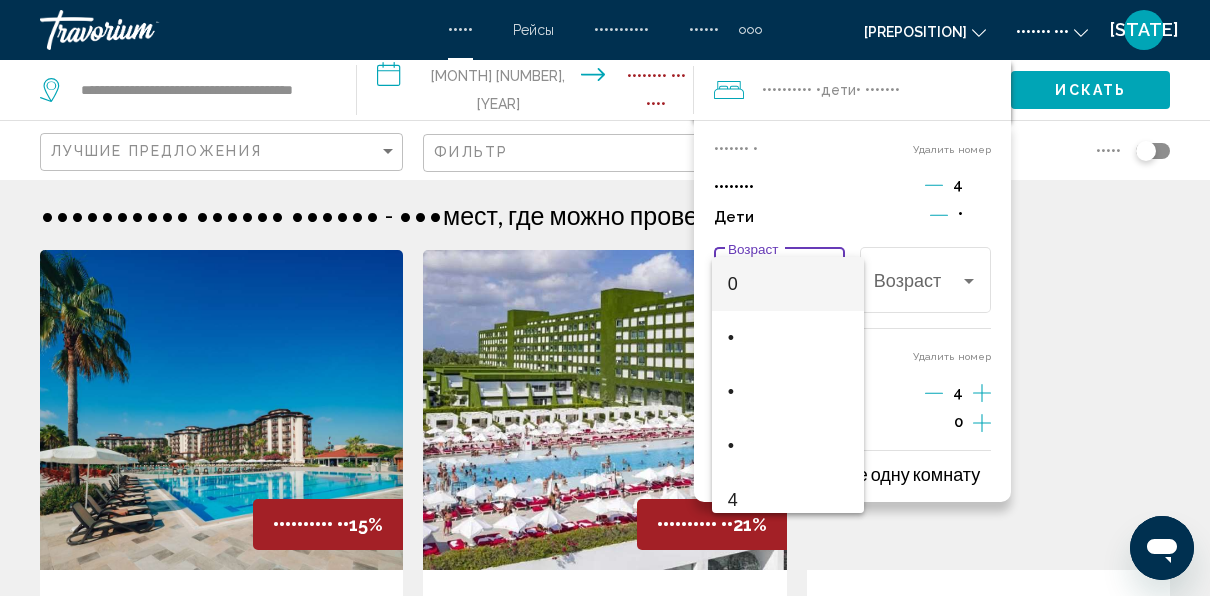click on "0" at bounding box center [788, 284] 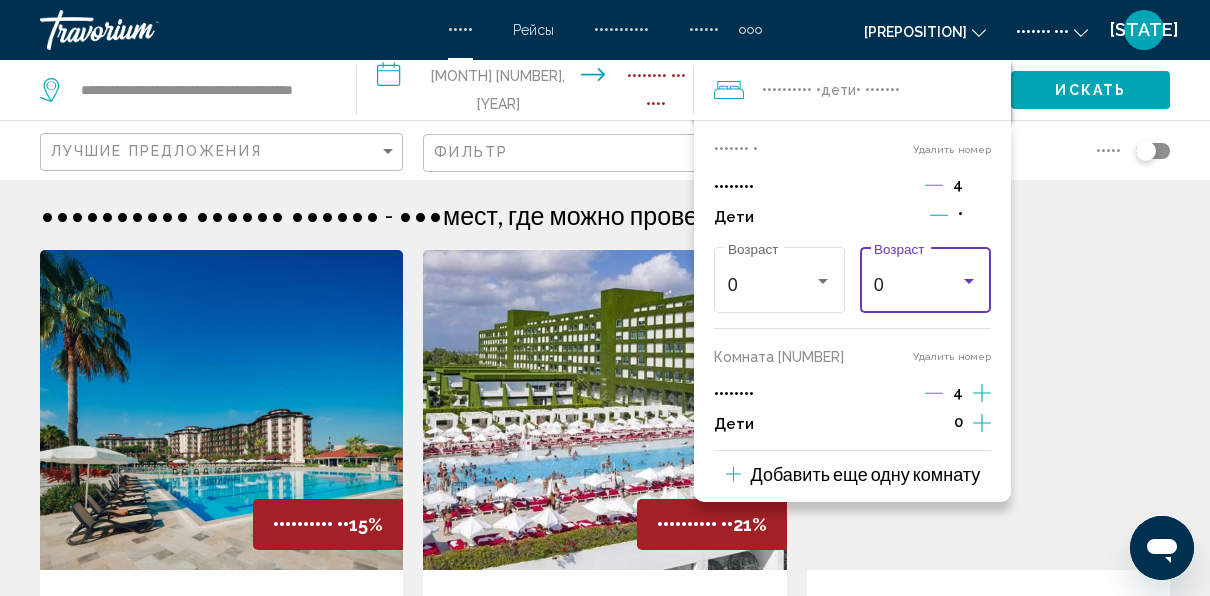 click on "0" at bounding box center [917, 285] 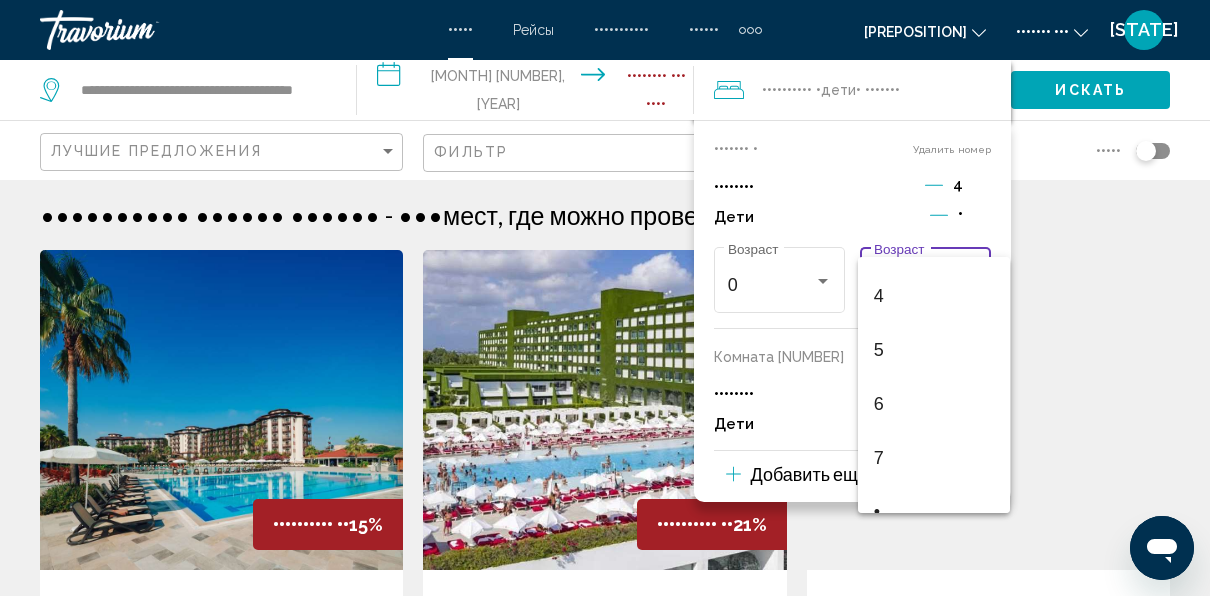scroll, scrollTop: 300, scrollLeft: 0, axis: vertical 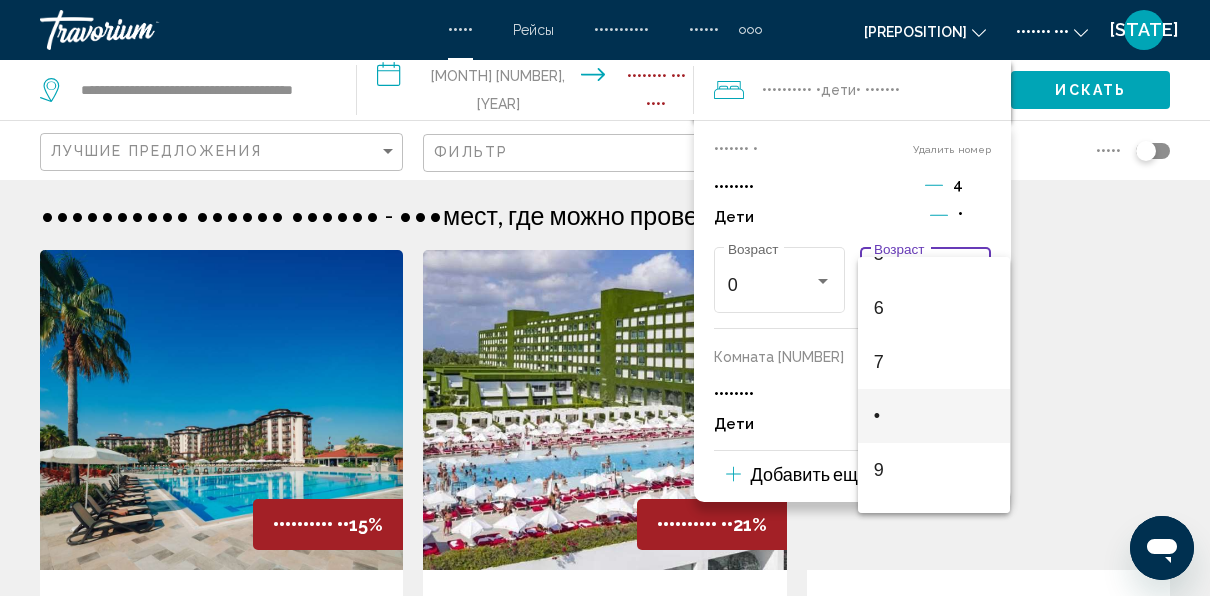 click on "•" at bounding box center (934, 416) 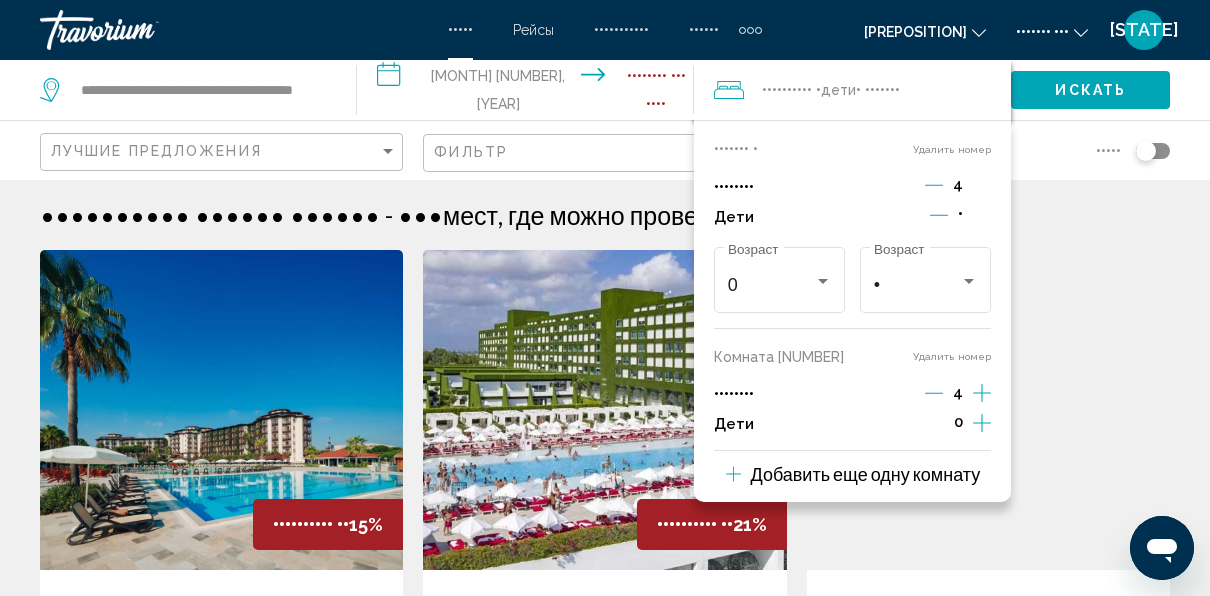 click at bounding box center [934, 185] 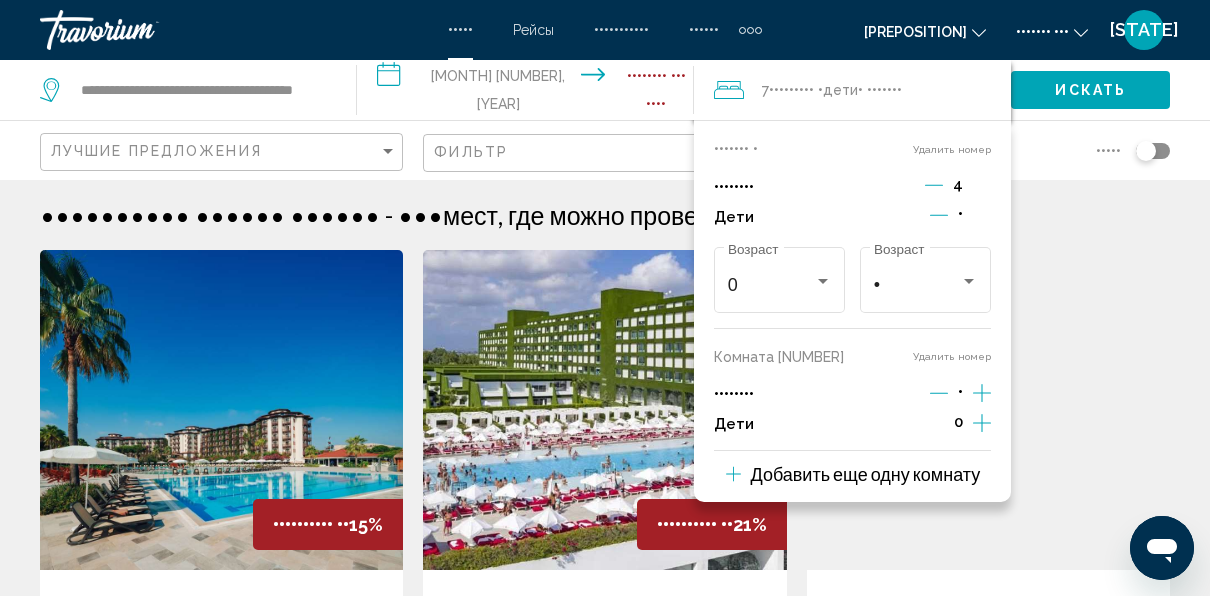 click at bounding box center (982, 215) 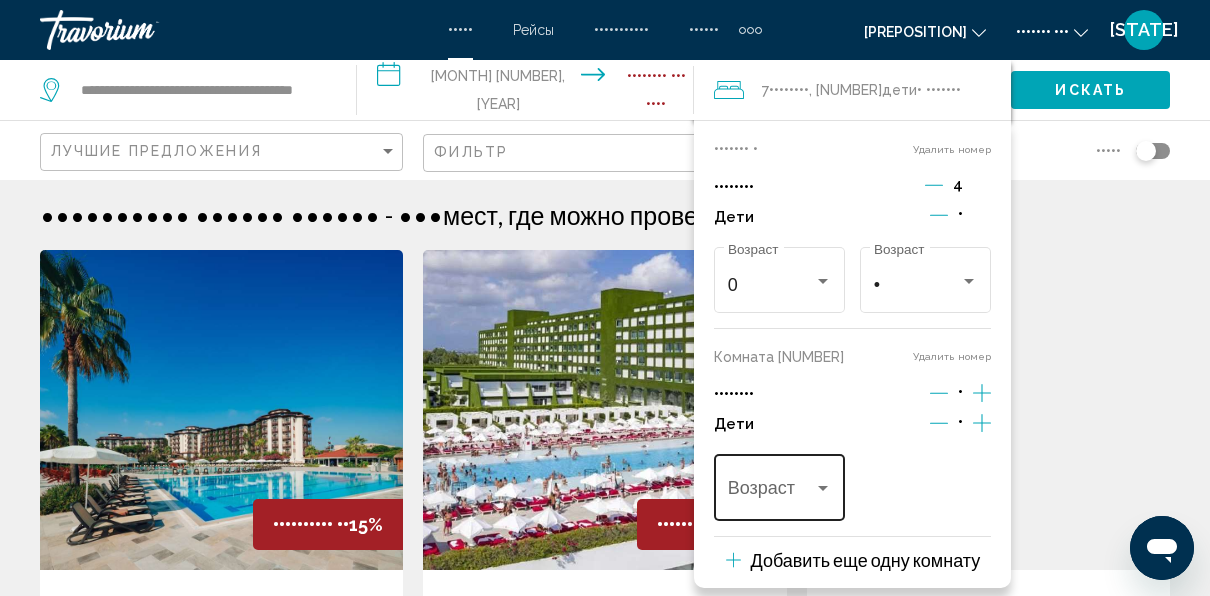 click at bounding box center [823, 489] 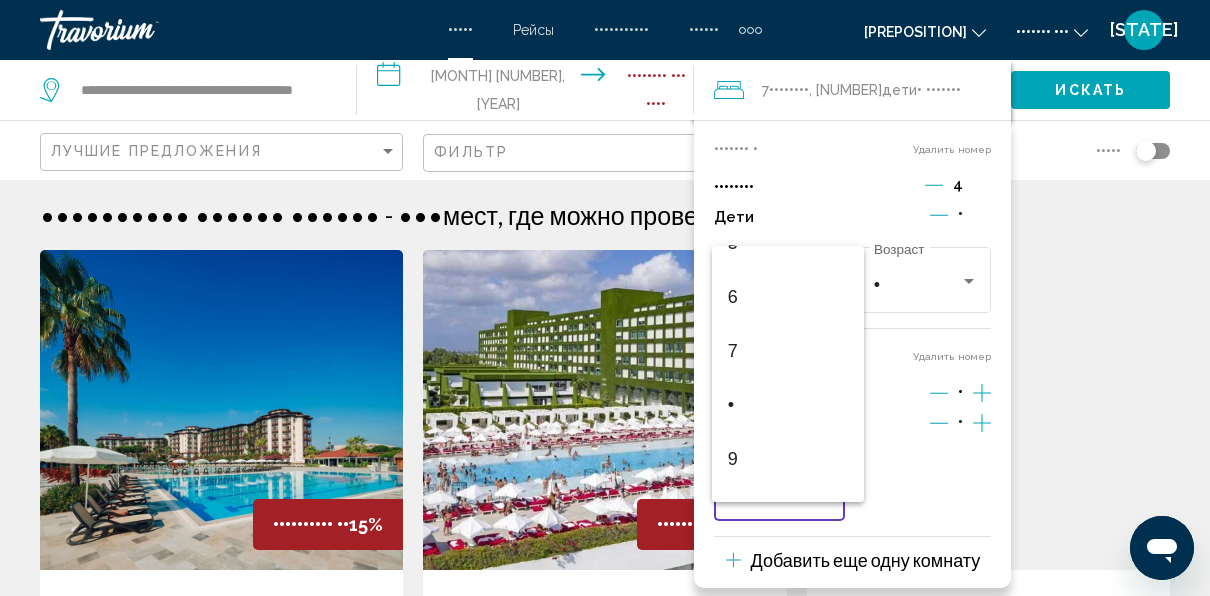 scroll, scrollTop: 716, scrollLeft: 0, axis: vertical 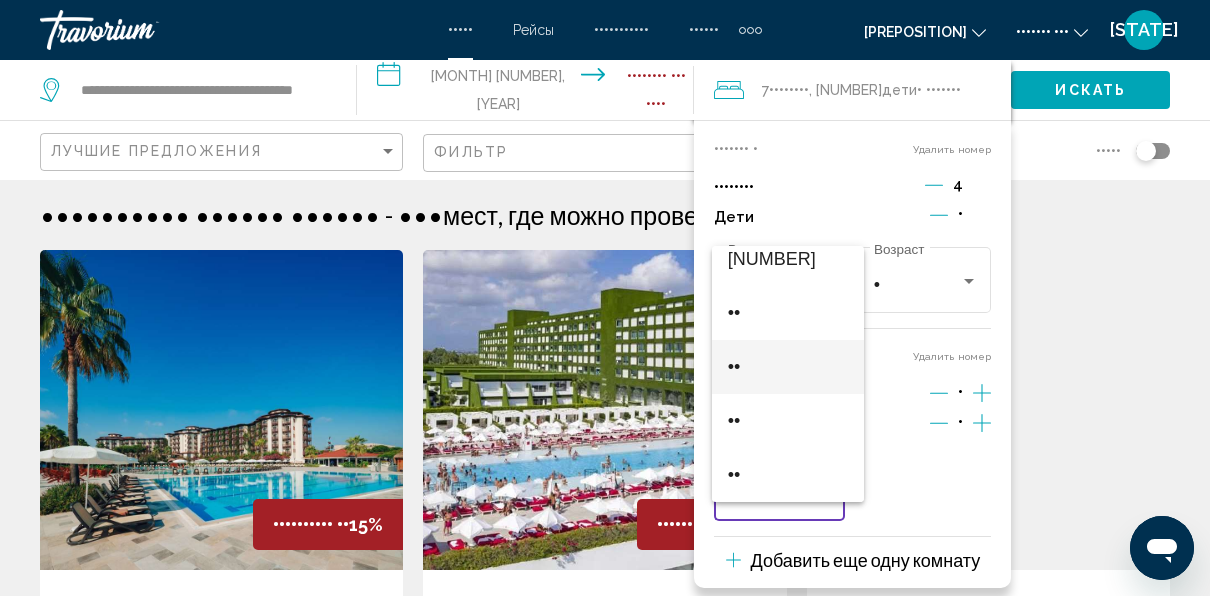 click on "••" at bounding box center (788, 367) 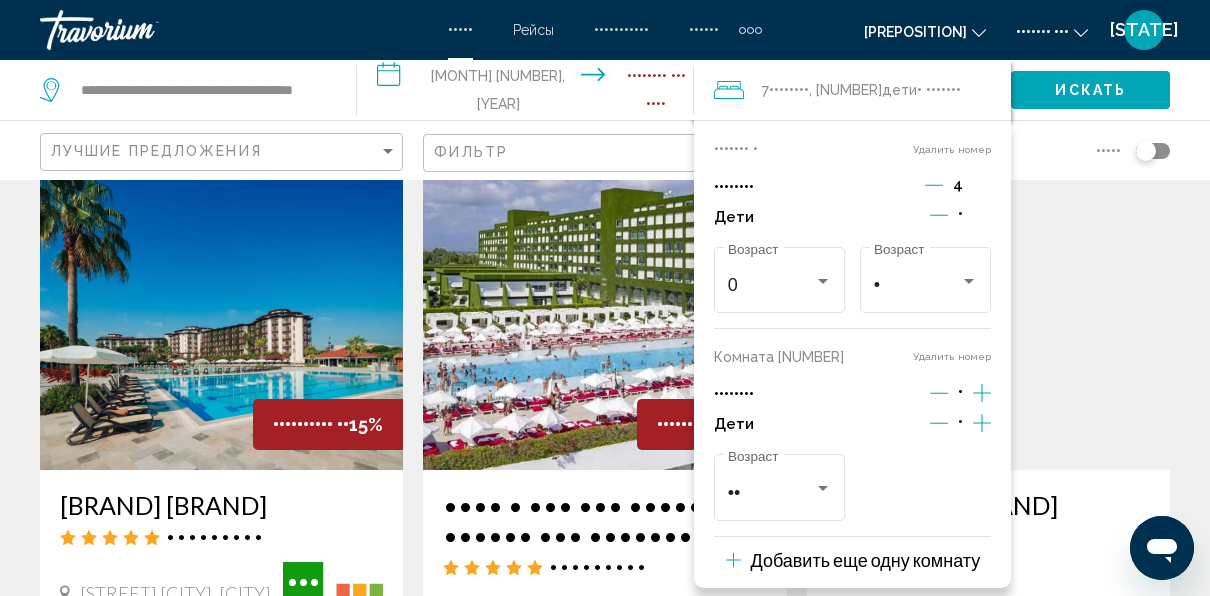 scroll, scrollTop: 300, scrollLeft: 0, axis: vertical 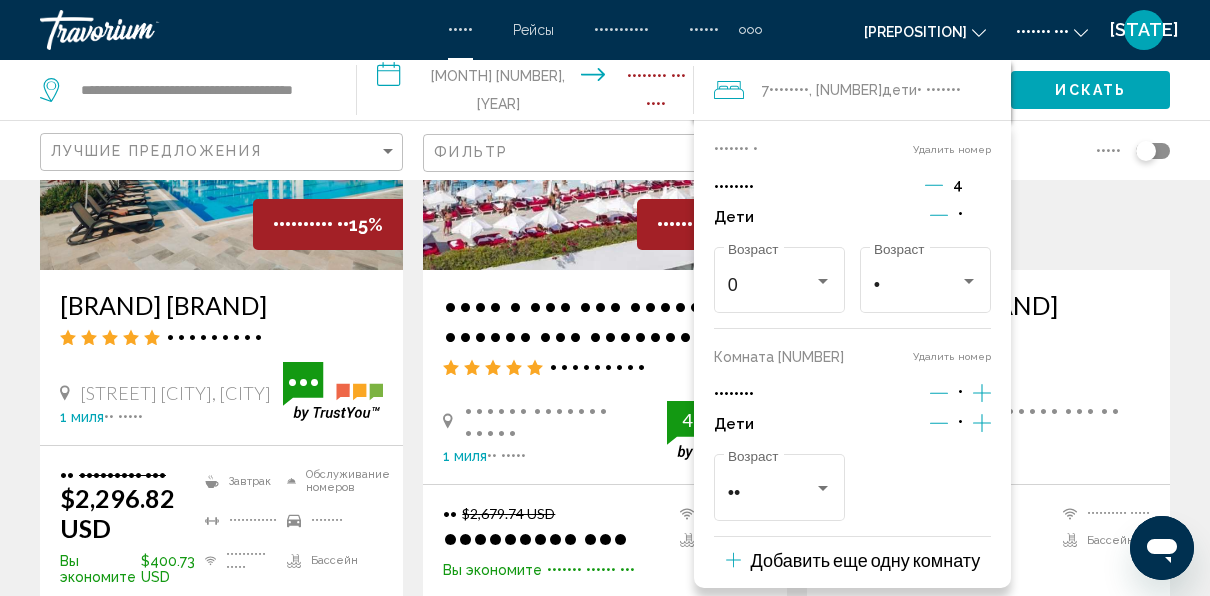 click on "Добавить еще одну комнату" at bounding box center (866, 560) 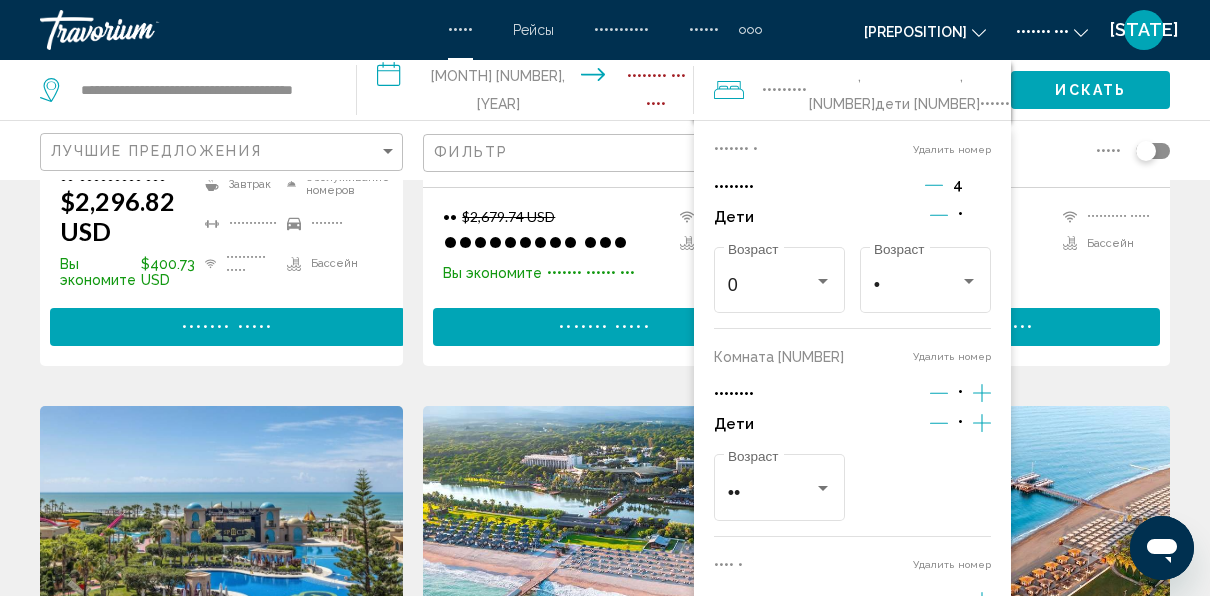 scroll, scrollTop: 600, scrollLeft: 0, axis: vertical 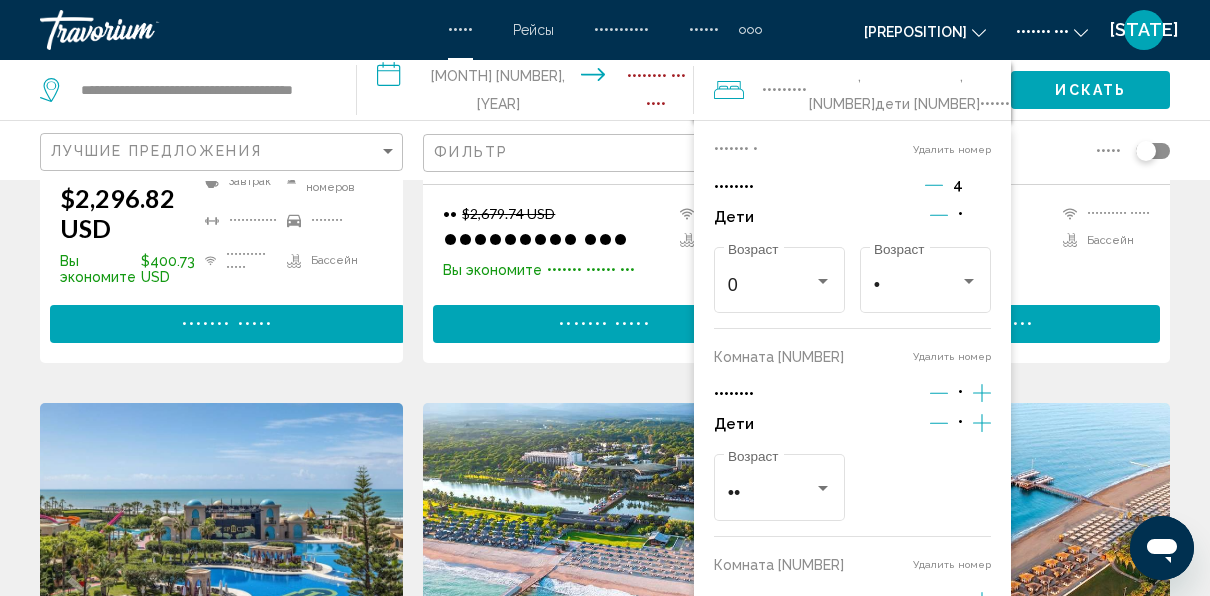 click at bounding box center (934, 185) 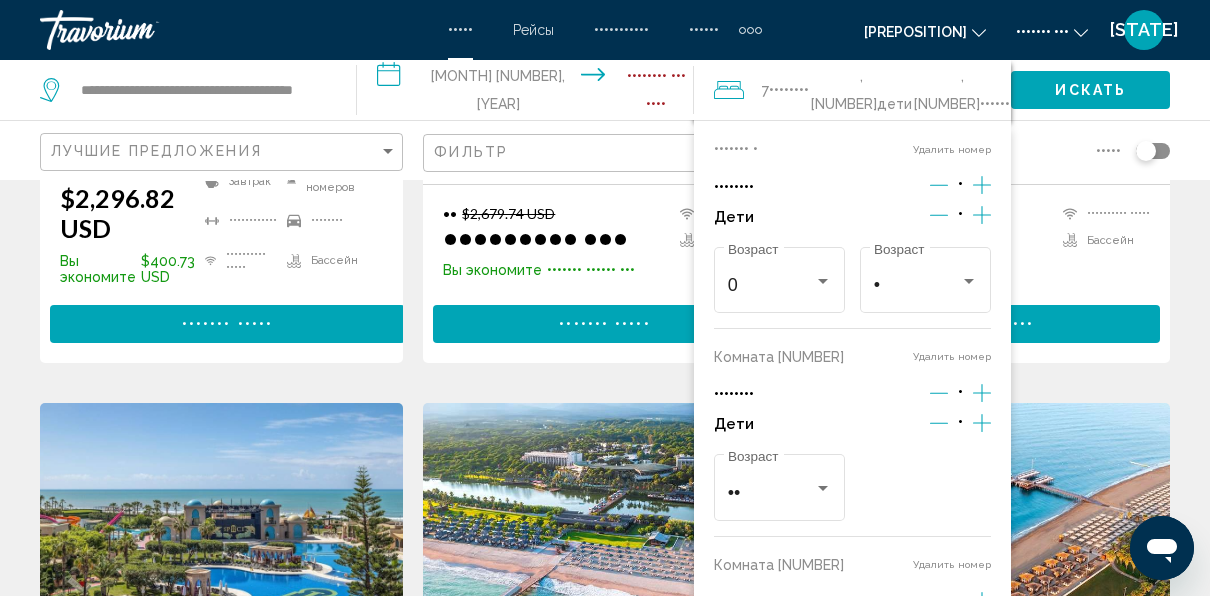click at bounding box center [939, 185] 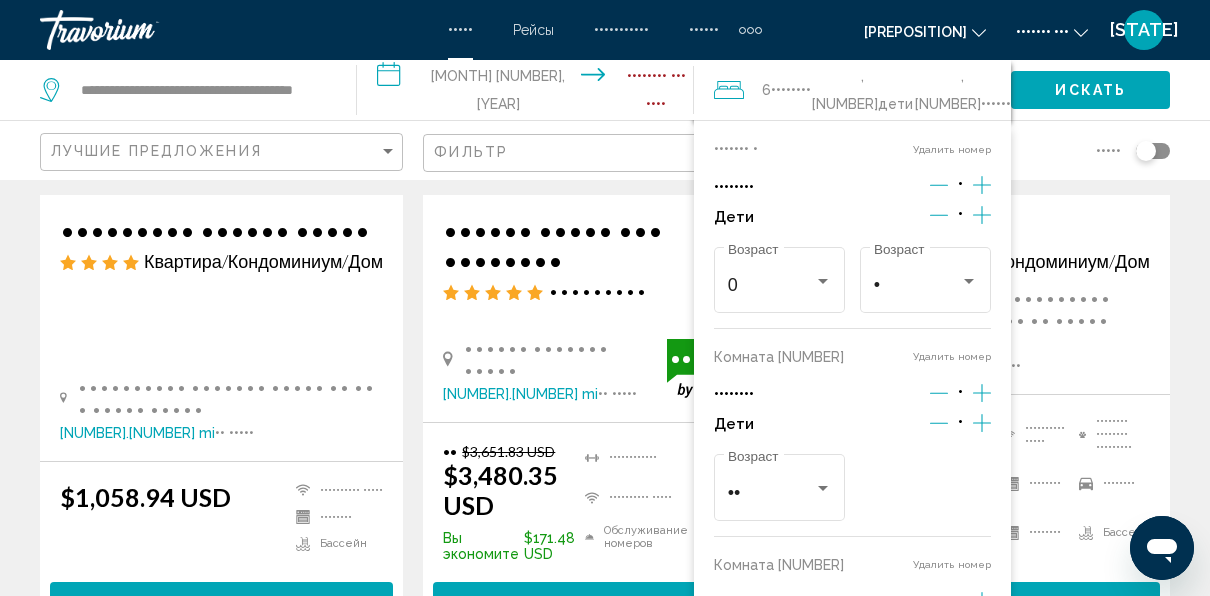 scroll, scrollTop: 1914, scrollLeft: 0, axis: vertical 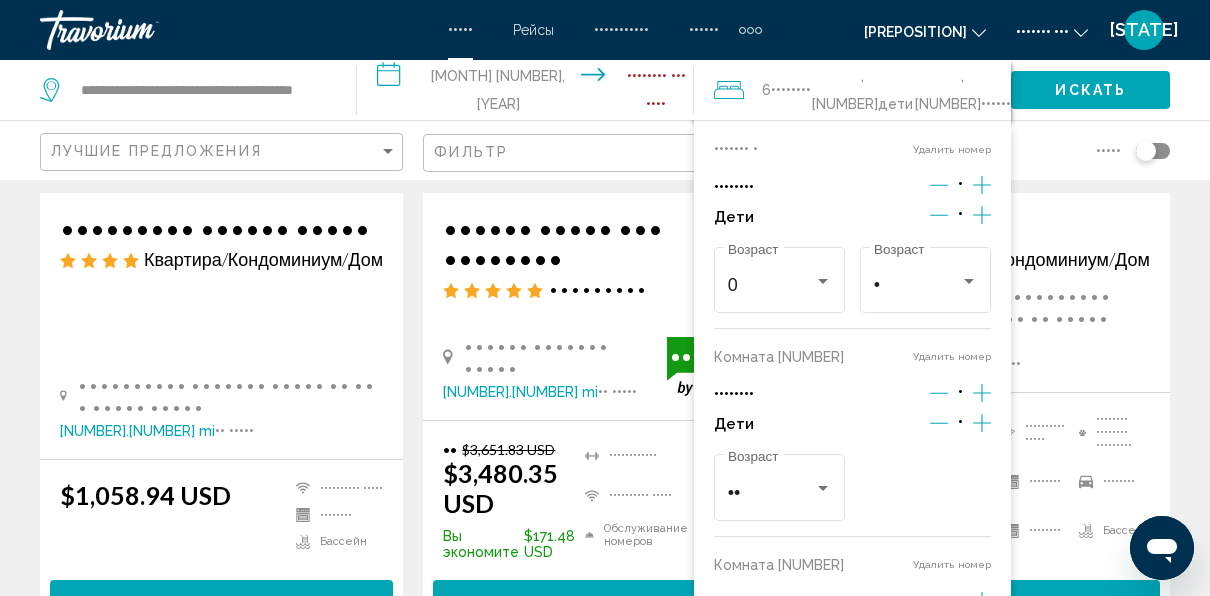 click on "••••••• •  ••••••• •••••  ••••••••
•
••••
•
• ••••••• • ••••••• ••••••• •  ••••••• •••••  ••••••••
•
••••
•
•• ••••••• ••••••• •  ••••••• •••••  ••••••••
•
••••
•
•••••••• ••• •••• •••••••" at bounding box center (852, 415) 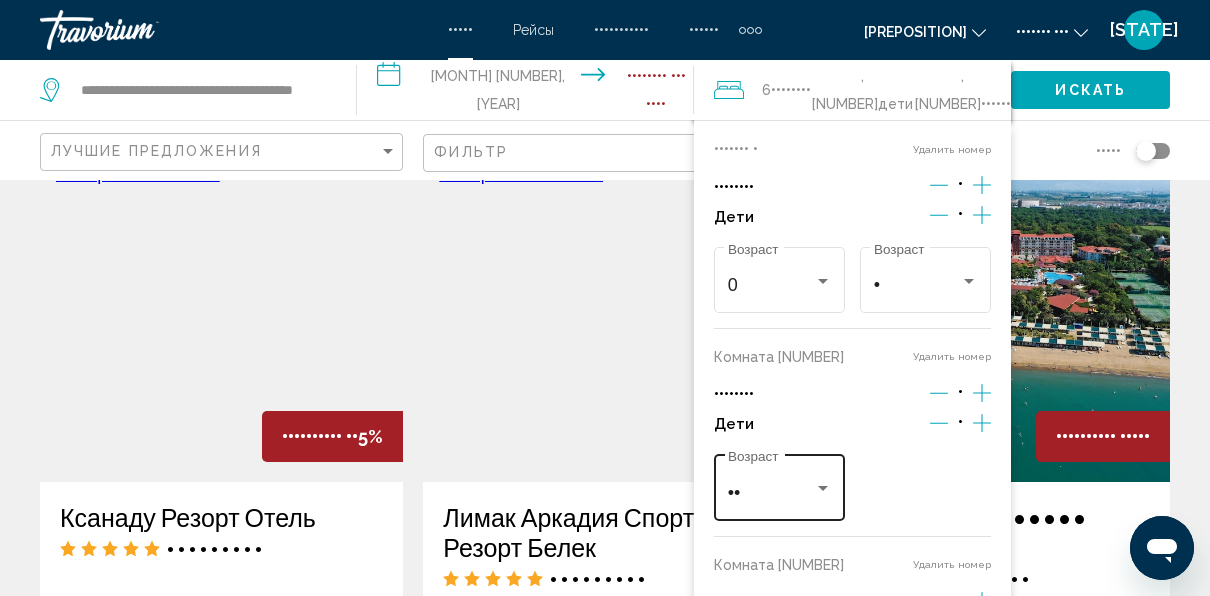 scroll, scrollTop: 2460, scrollLeft: 0, axis: vertical 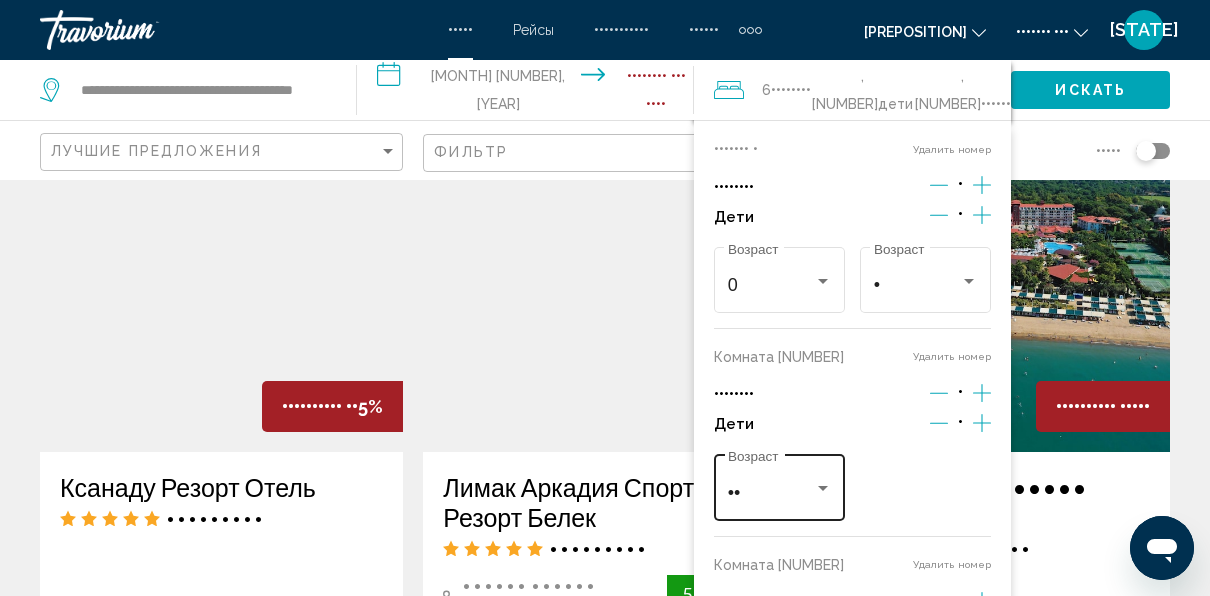 click on "••" at bounding box center [780, 493] 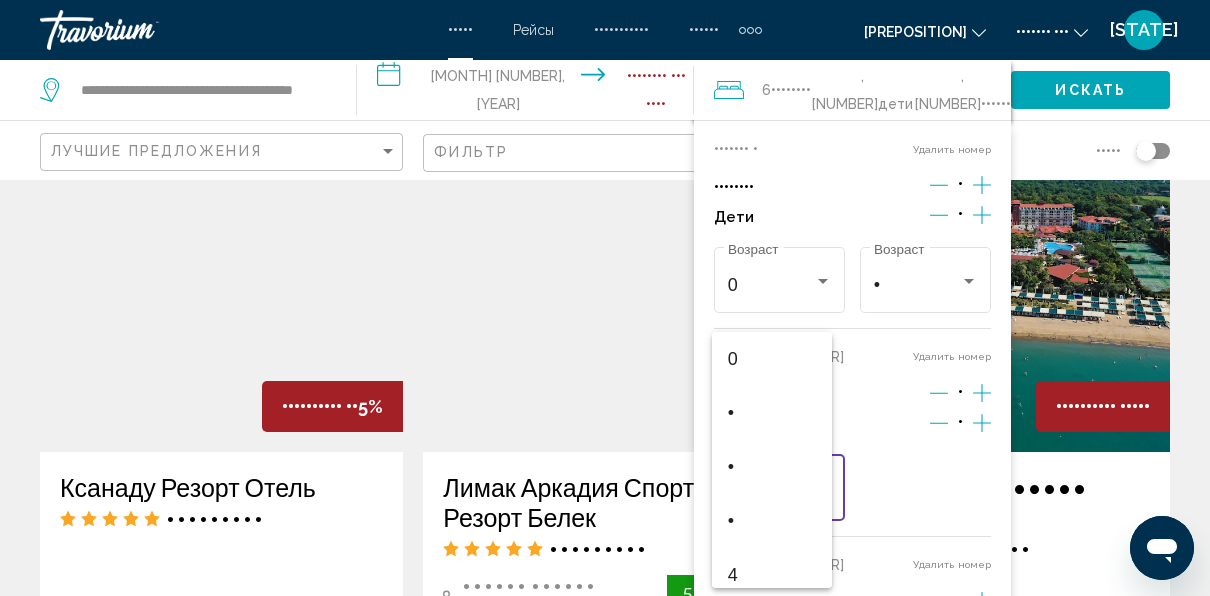 scroll, scrollTop: 678, scrollLeft: 0, axis: vertical 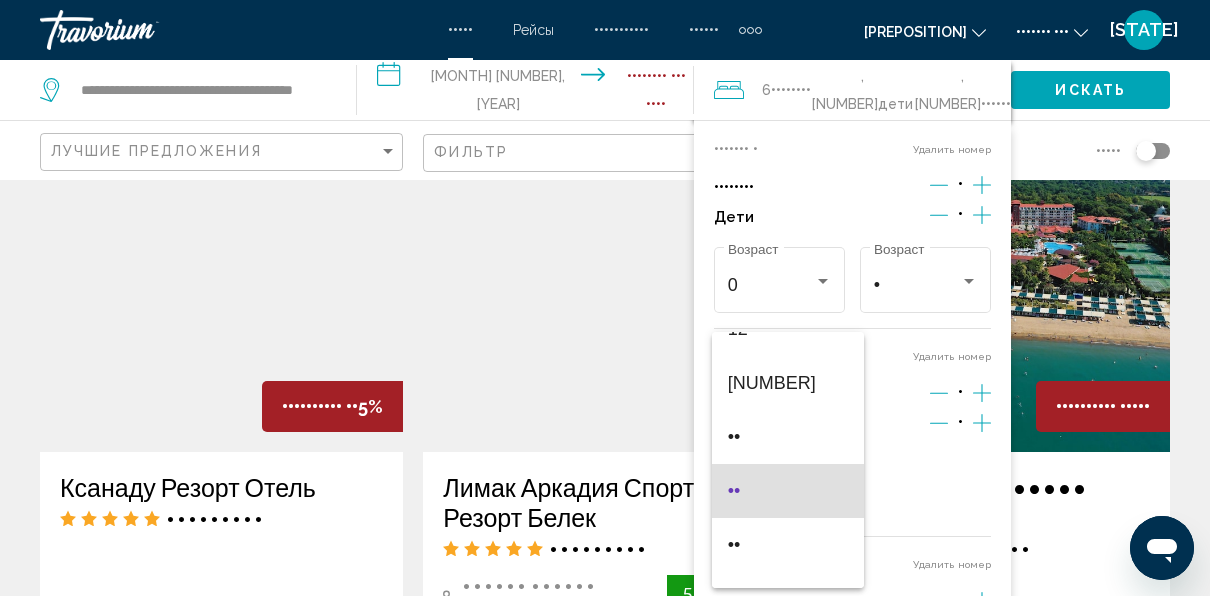 click on "••" at bounding box center (788, 491) 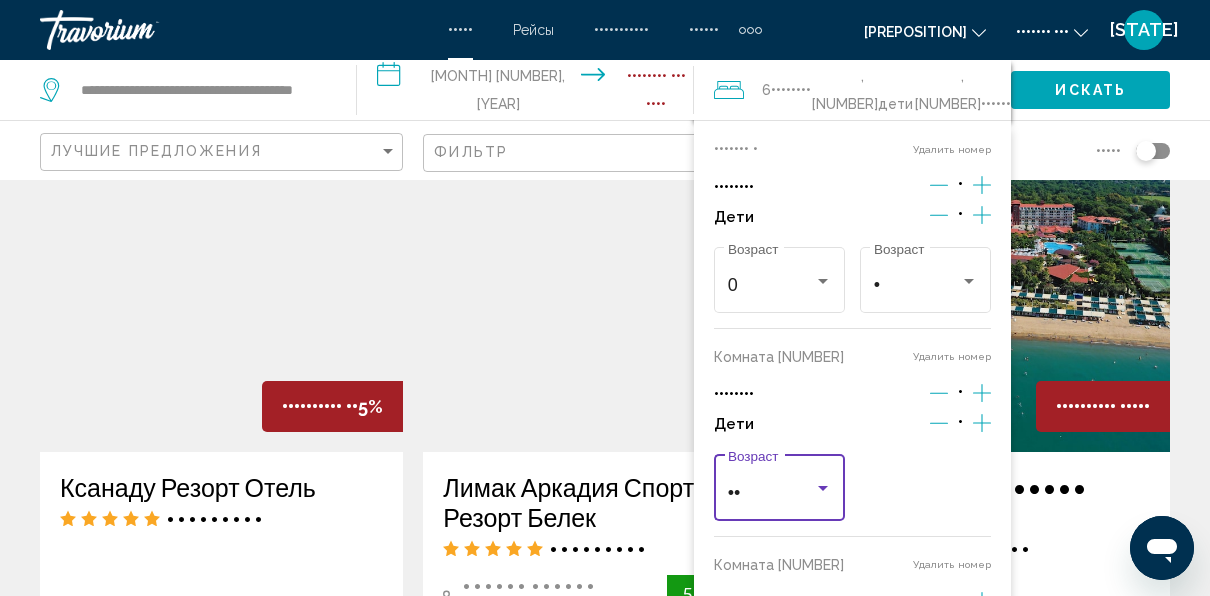 click on "•• •••••••" at bounding box center (779, 485) 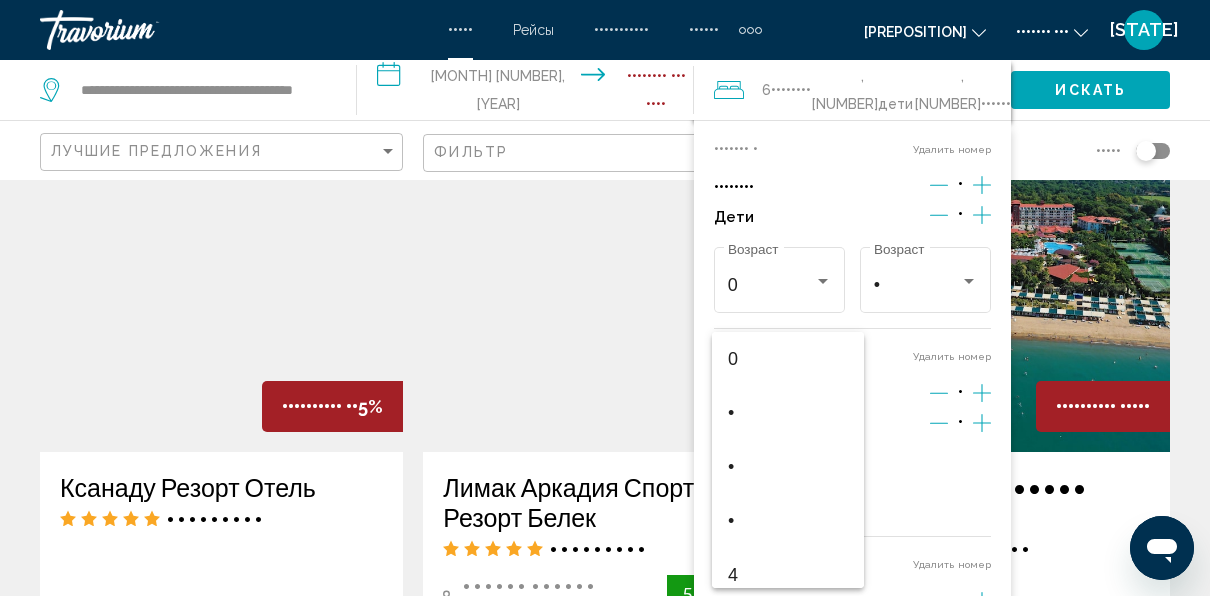 scroll, scrollTop: 678, scrollLeft: 0, axis: vertical 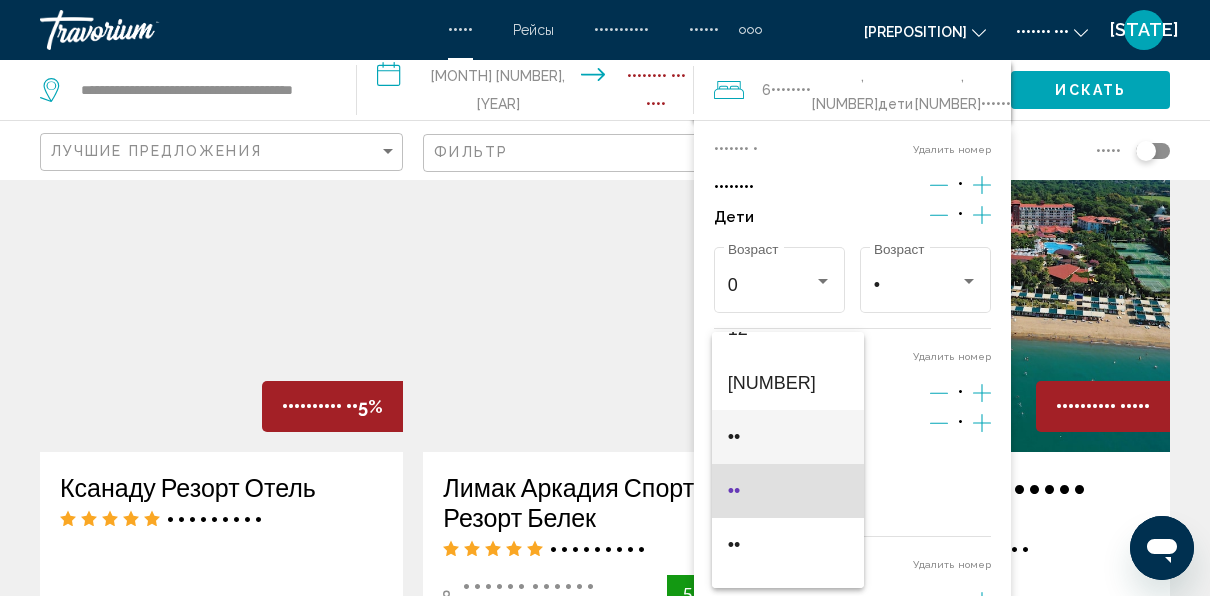 click on "••" at bounding box center [788, 437] 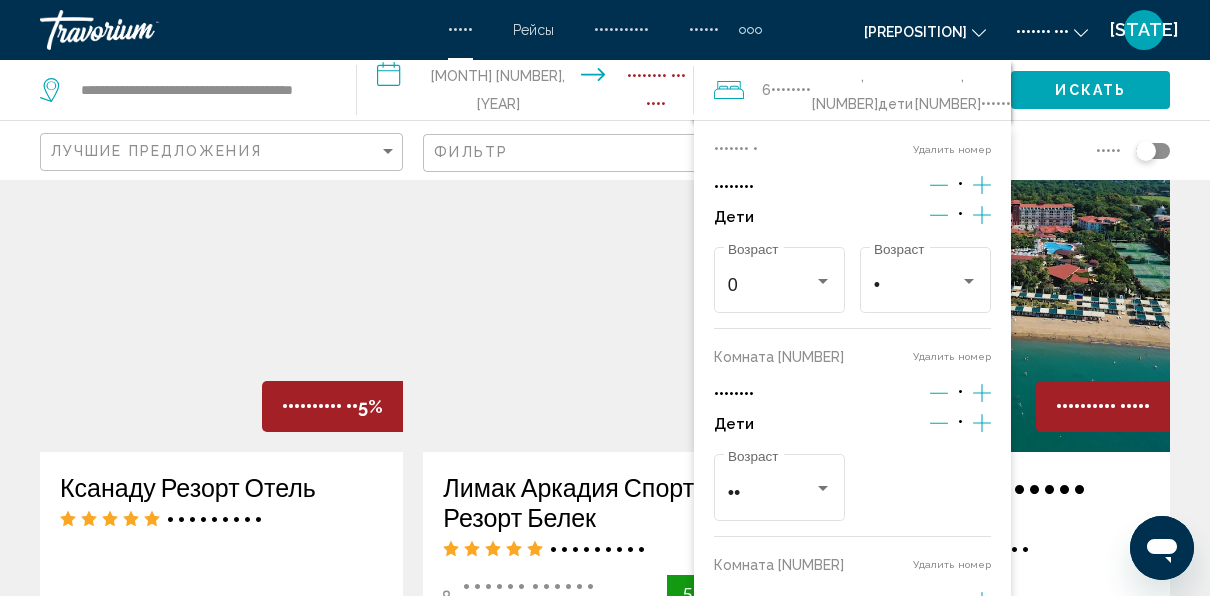 click on "[NUMBER] Возраст" at bounding box center [852, 280] 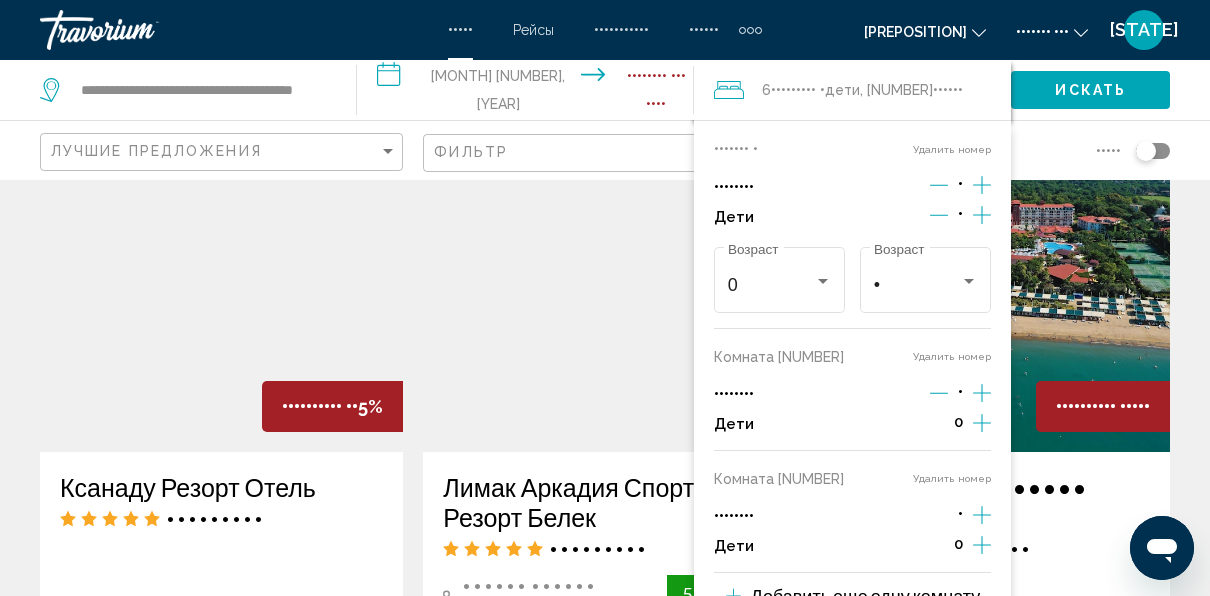click at bounding box center [982, 185] 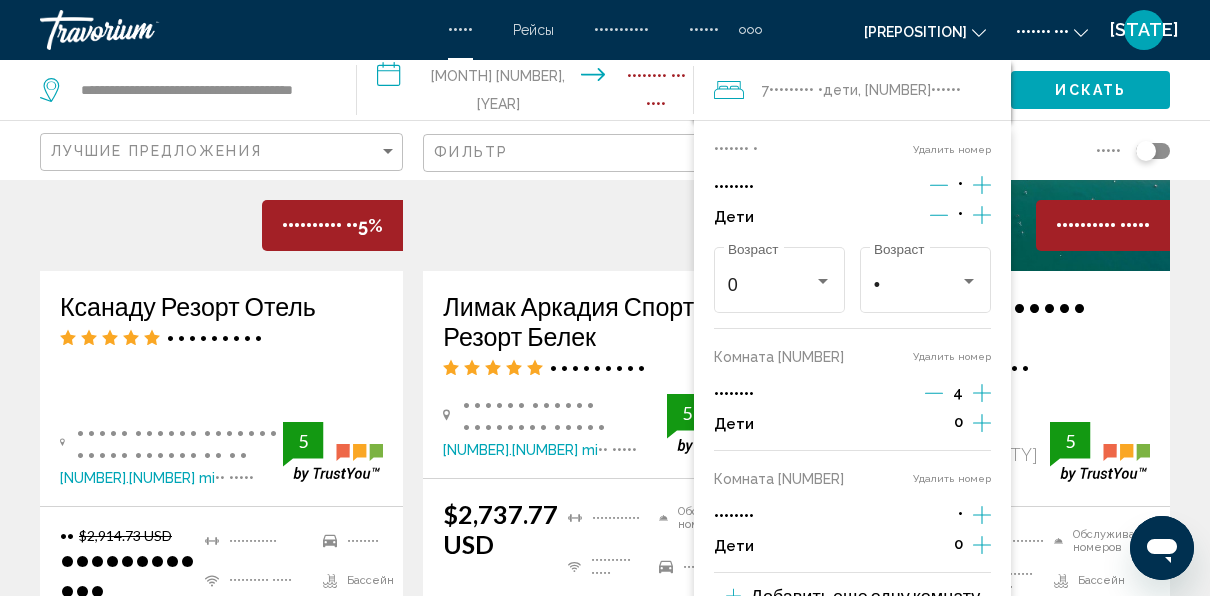 scroll, scrollTop: 2660, scrollLeft: 0, axis: vertical 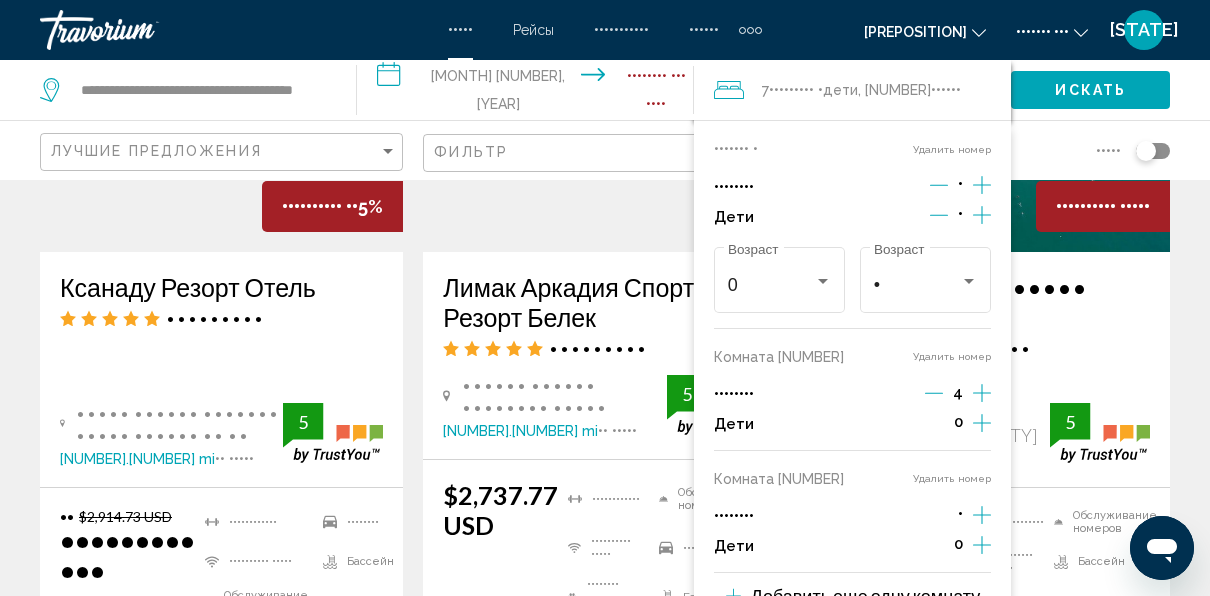 click on "••••
•" at bounding box center [852, 217] 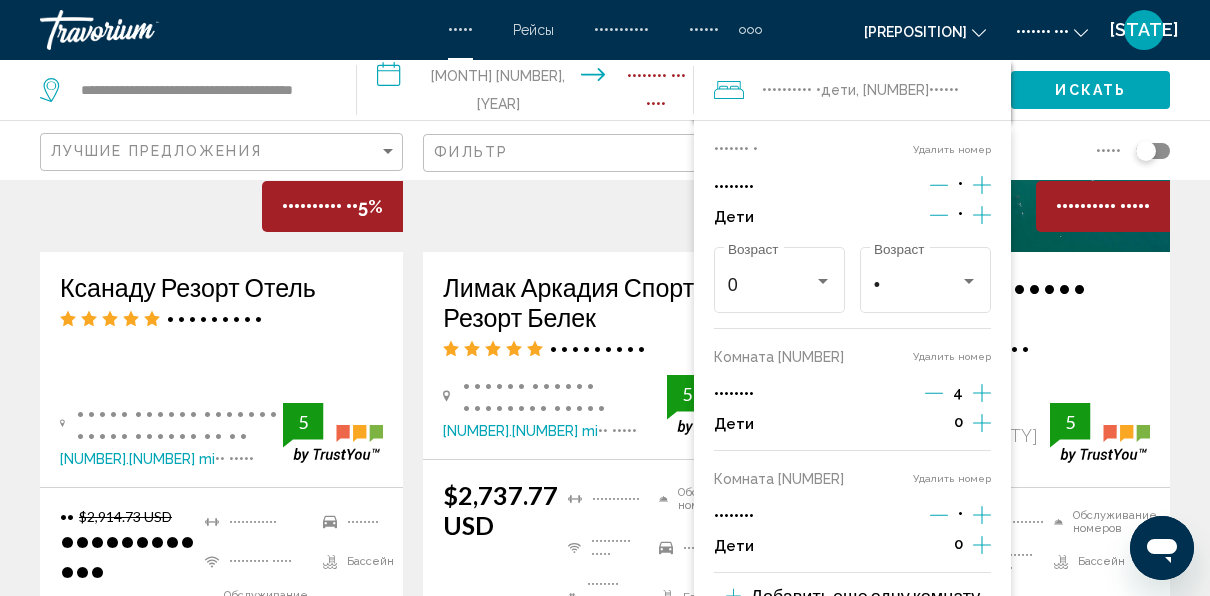 click at bounding box center (982, 215) 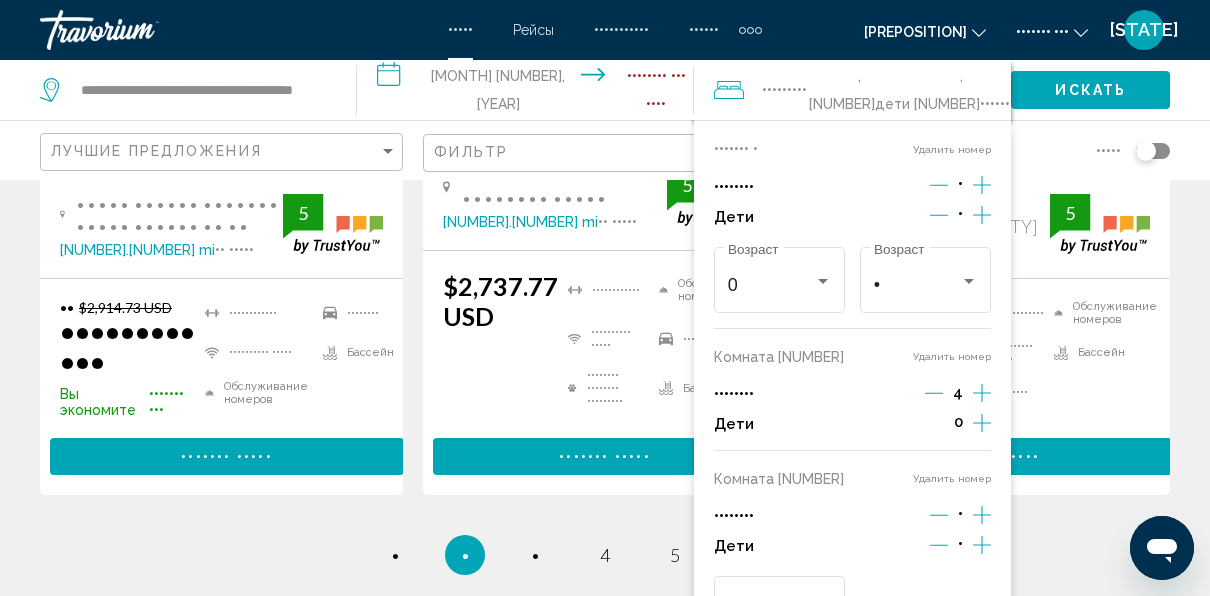 scroll, scrollTop: 2960, scrollLeft: 0, axis: vertical 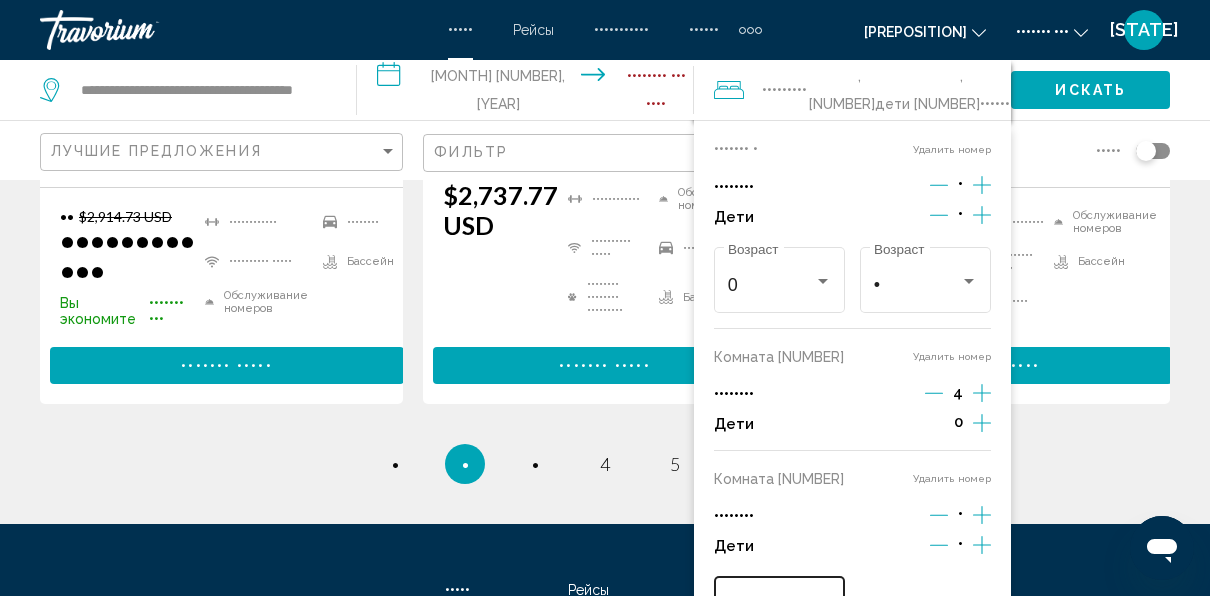 click on "Возраст" at bounding box center [780, 607] 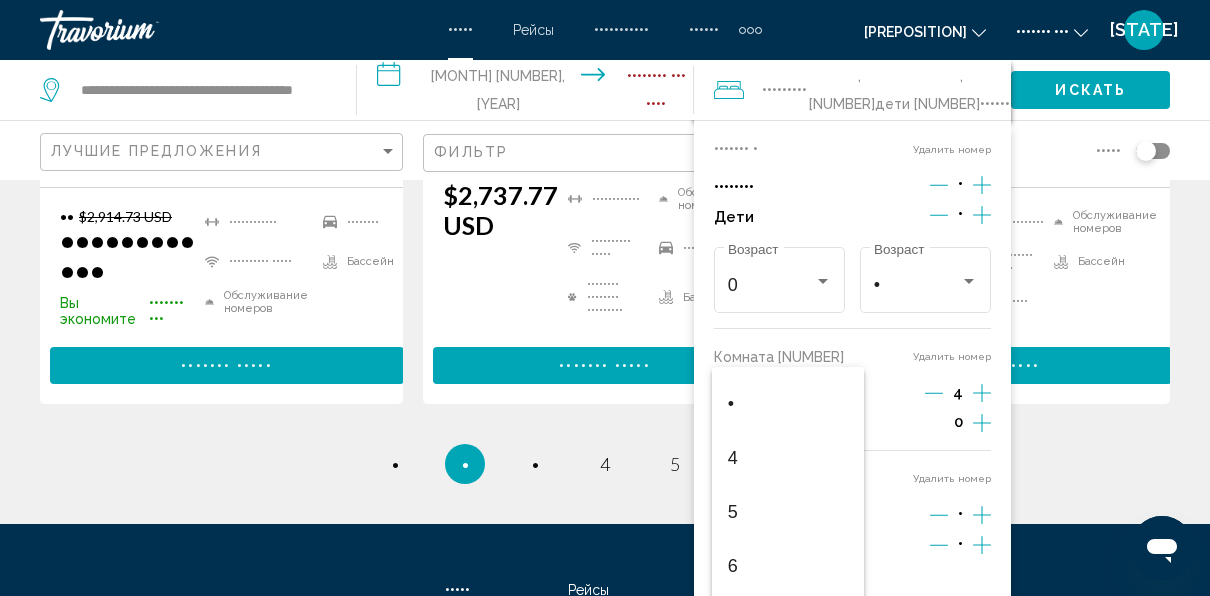 scroll, scrollTop: 154, scrollLeft: 0, axis: vertical 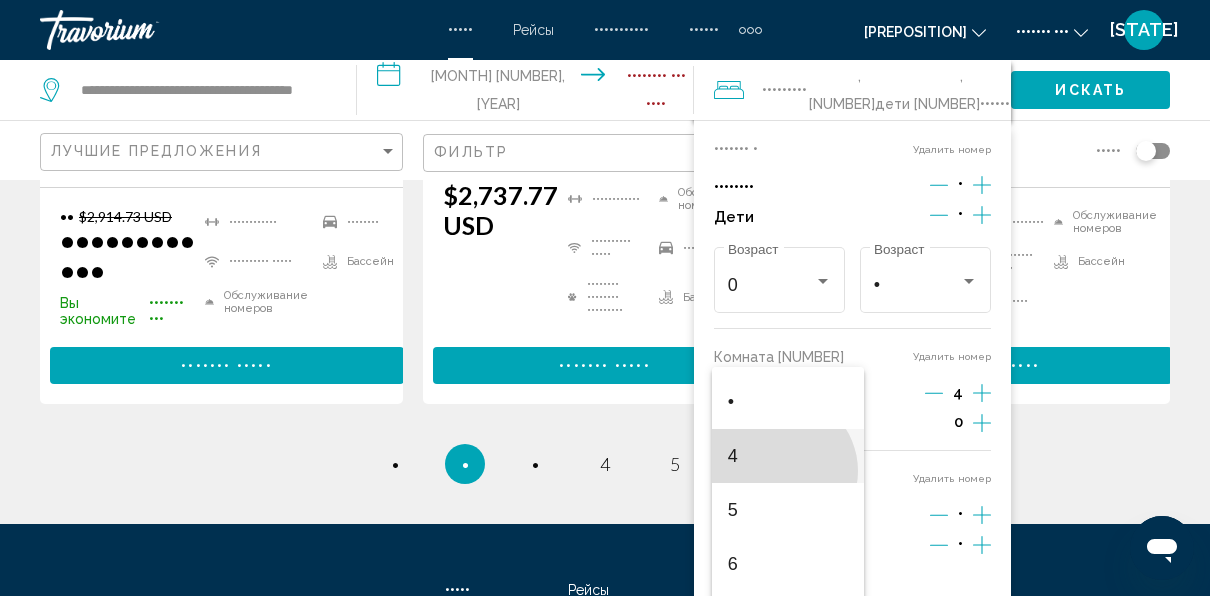 click on "4" at bounding box center [788, 456] 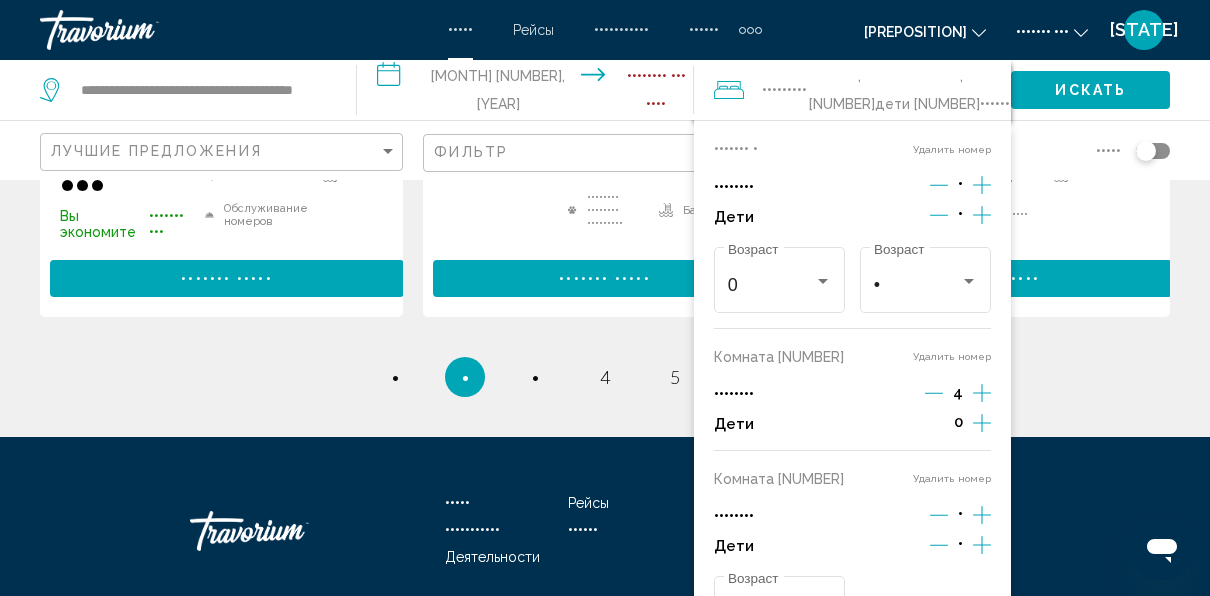 scroll, scrollTop: 3160, scrollLeft: 0, axis: vertical 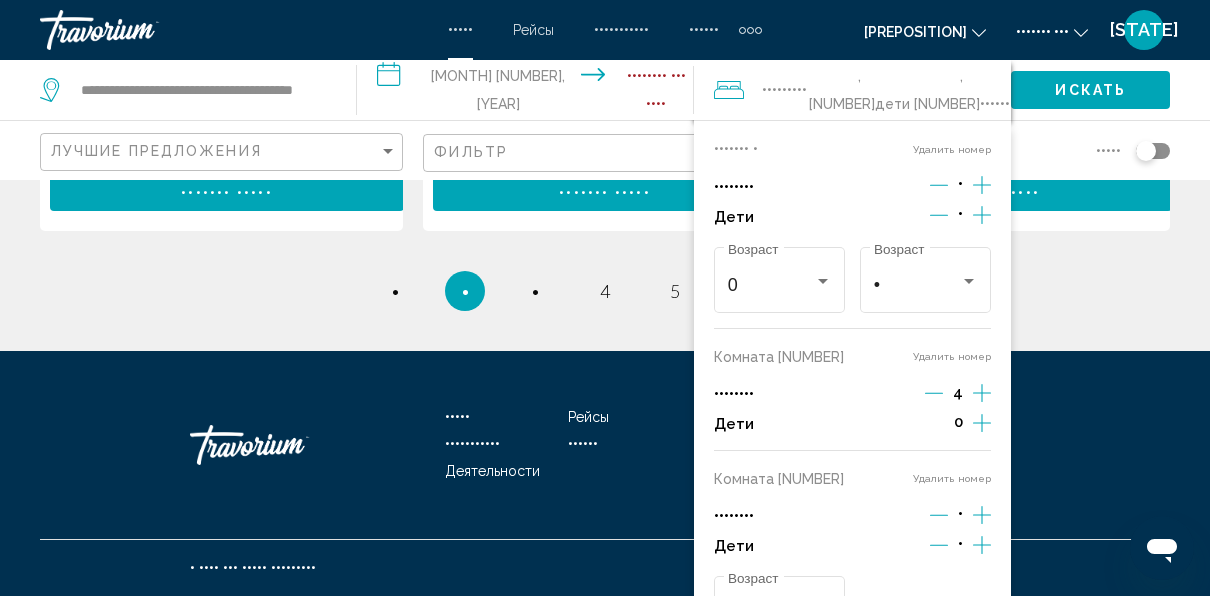 click at bounding box center [729, 90] 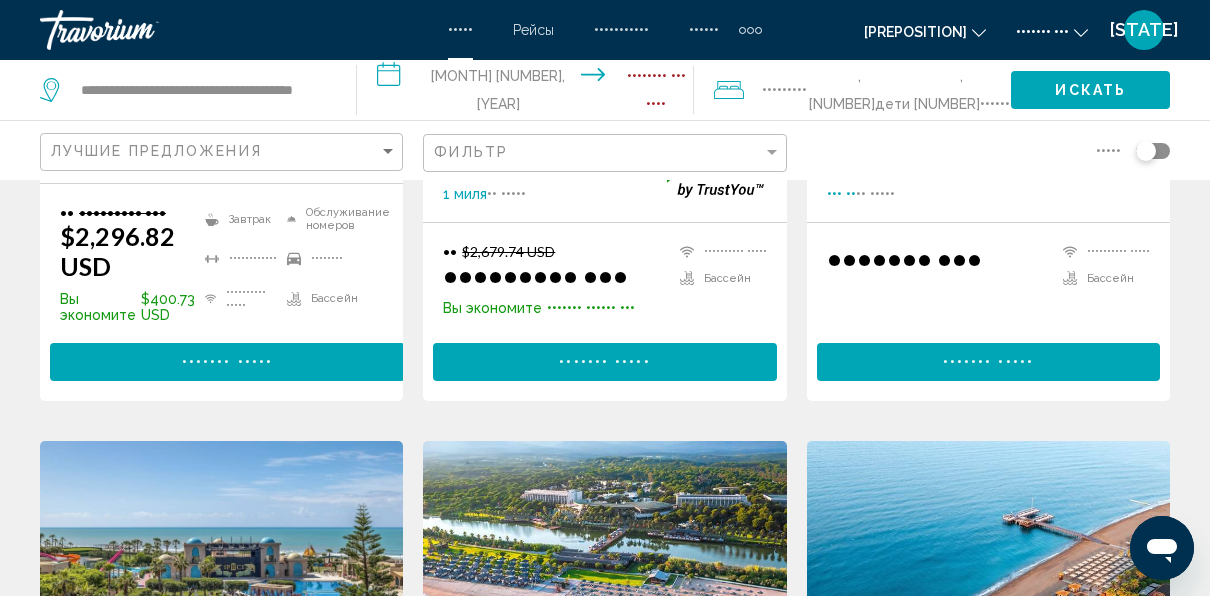scroll, scrollTop: 560, scrollLeft: 0, axis: vertical 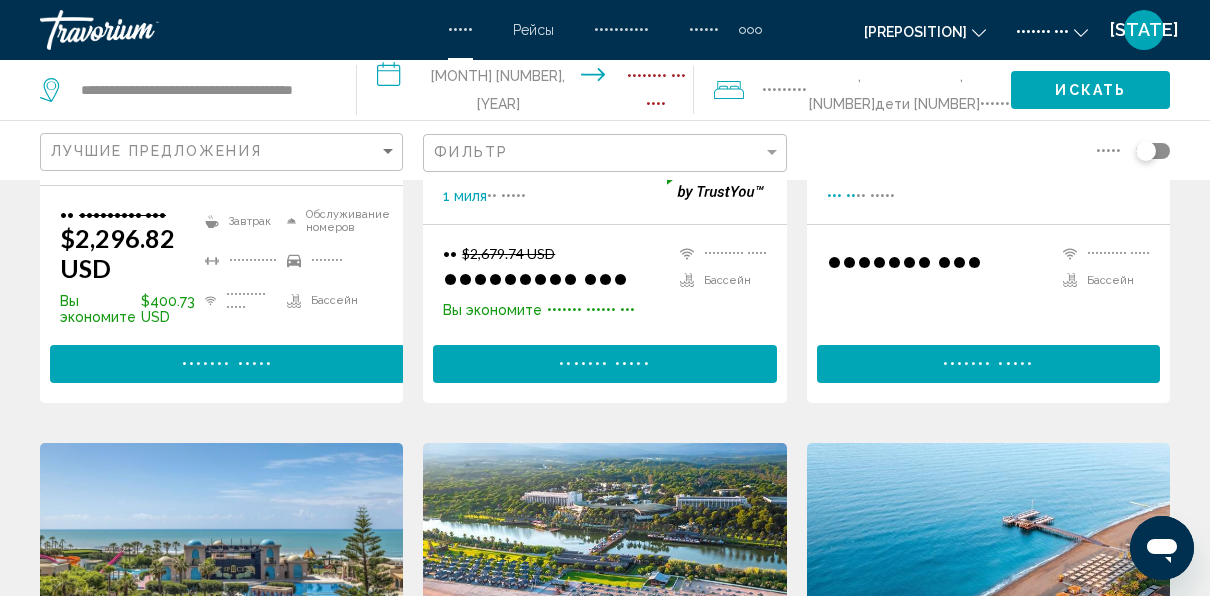 click on "Искать" at bounding box center [1090, 91] 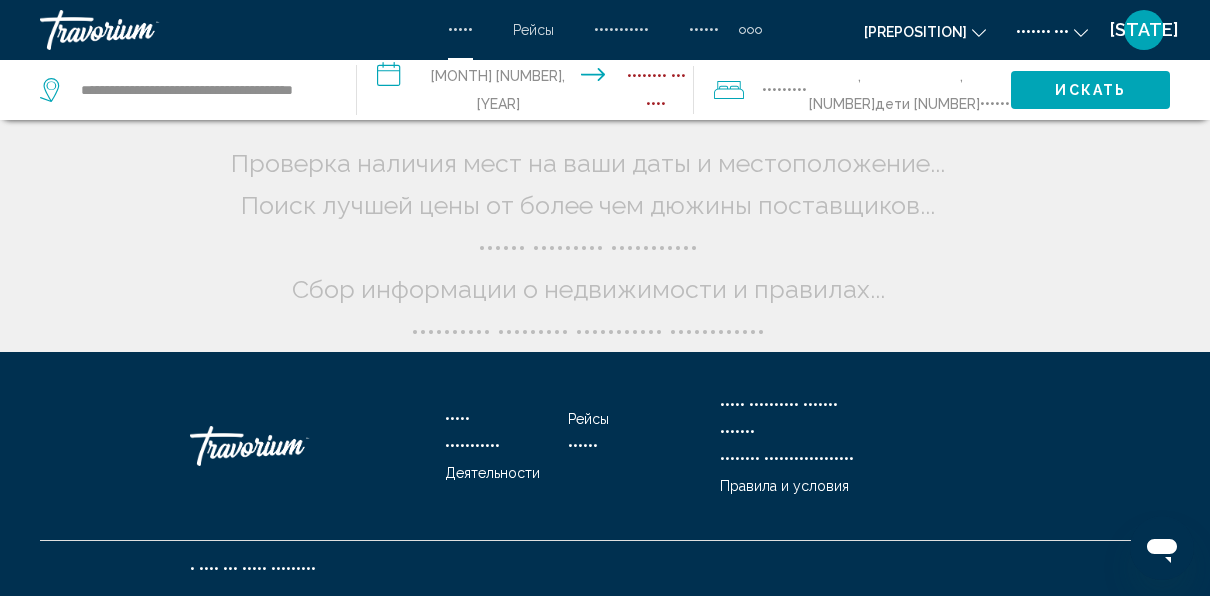scroll, scrollTop: 0, scrollLeft: 0, axis: both 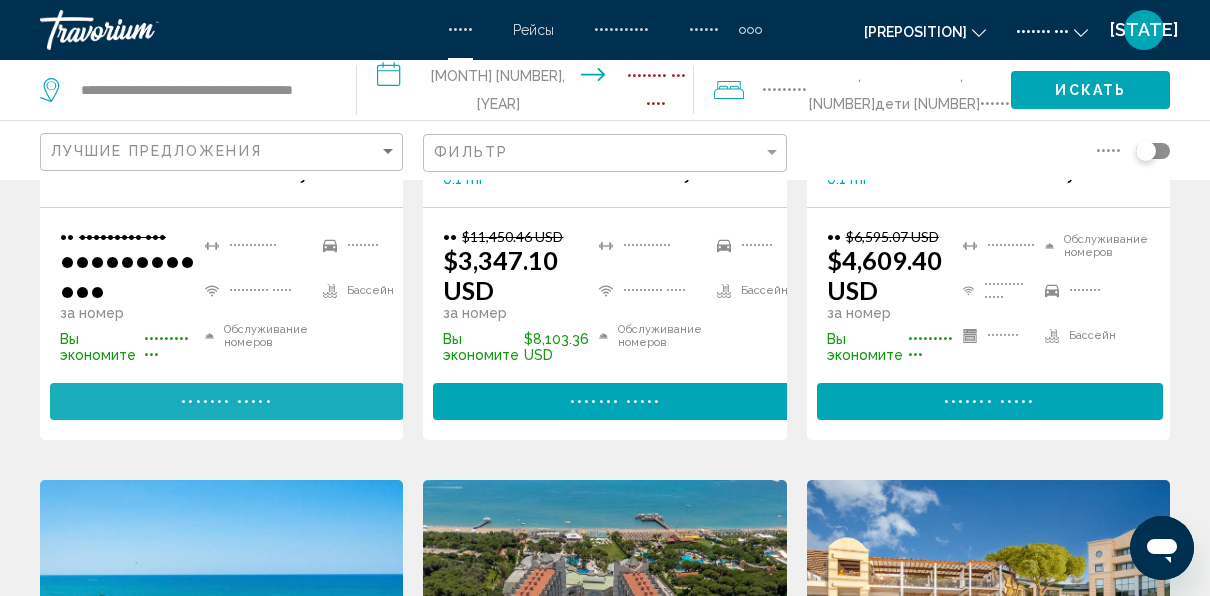 click on "••••••• •••••" at bounding box center (226, 402) 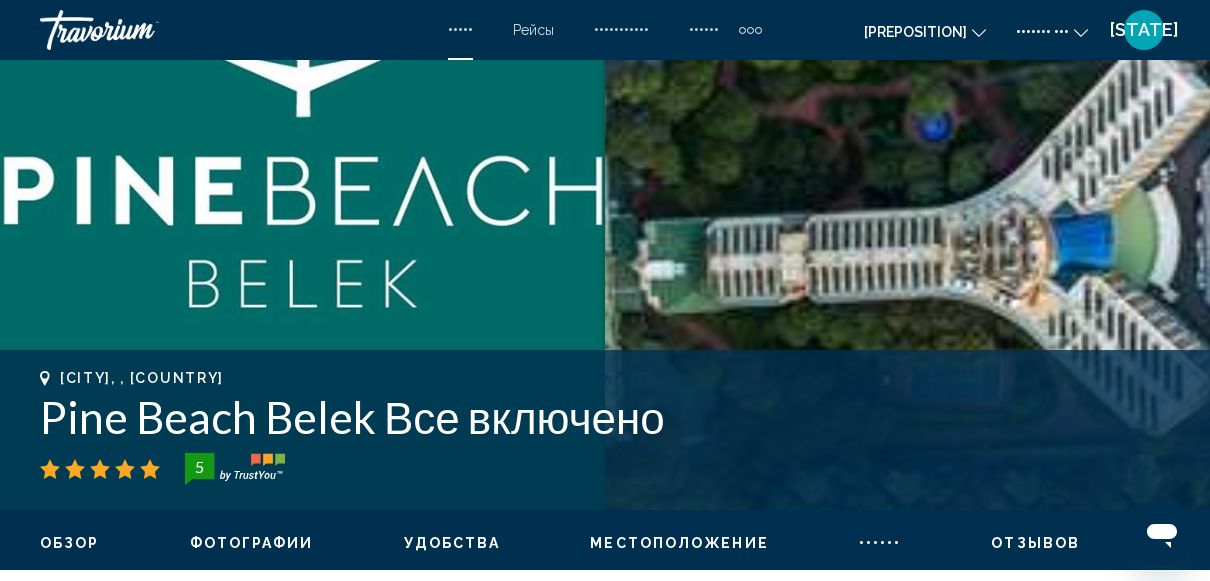 scroll, scrollTop: 900, scrollLeft: 0, axis: vertical 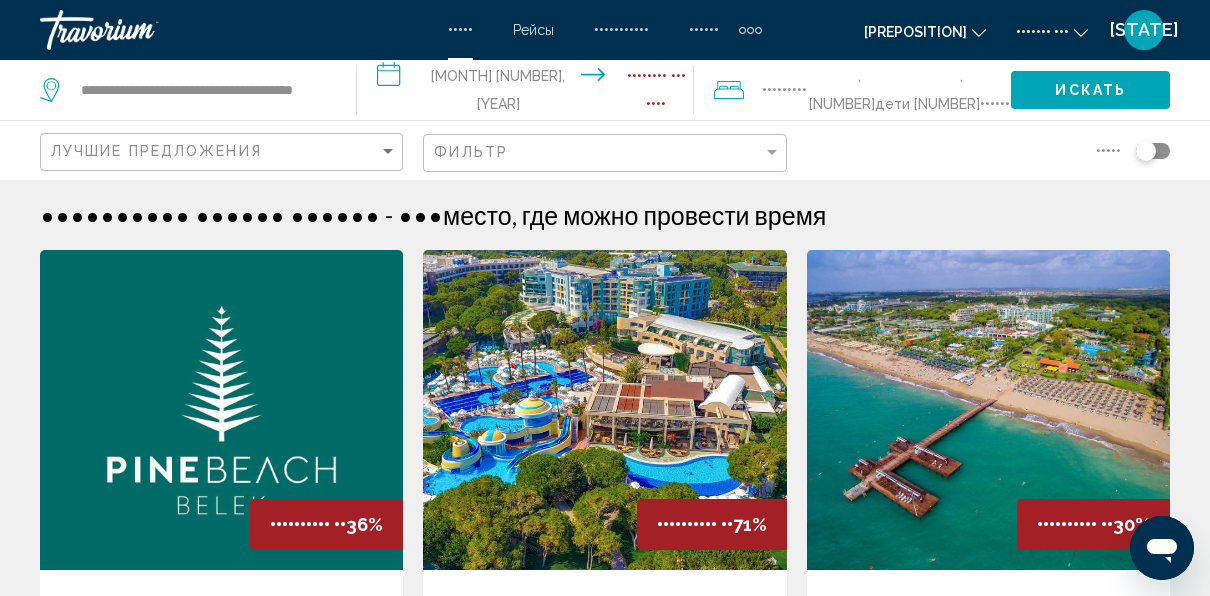 click at bounding box center [729, 90] 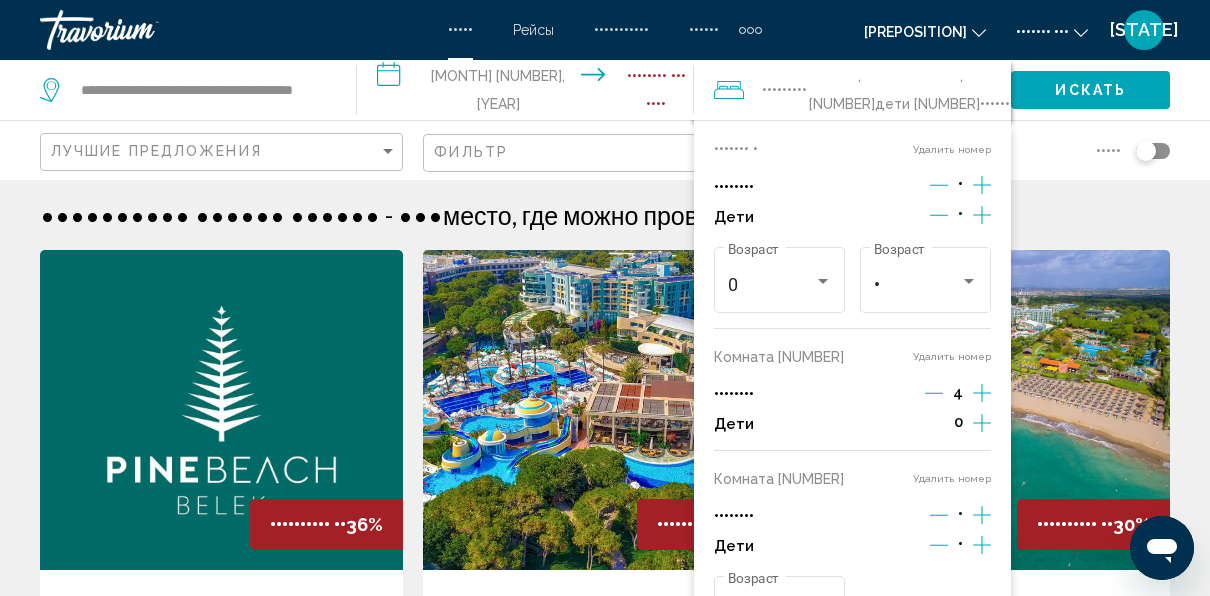 click at bounding box center (982, 185) 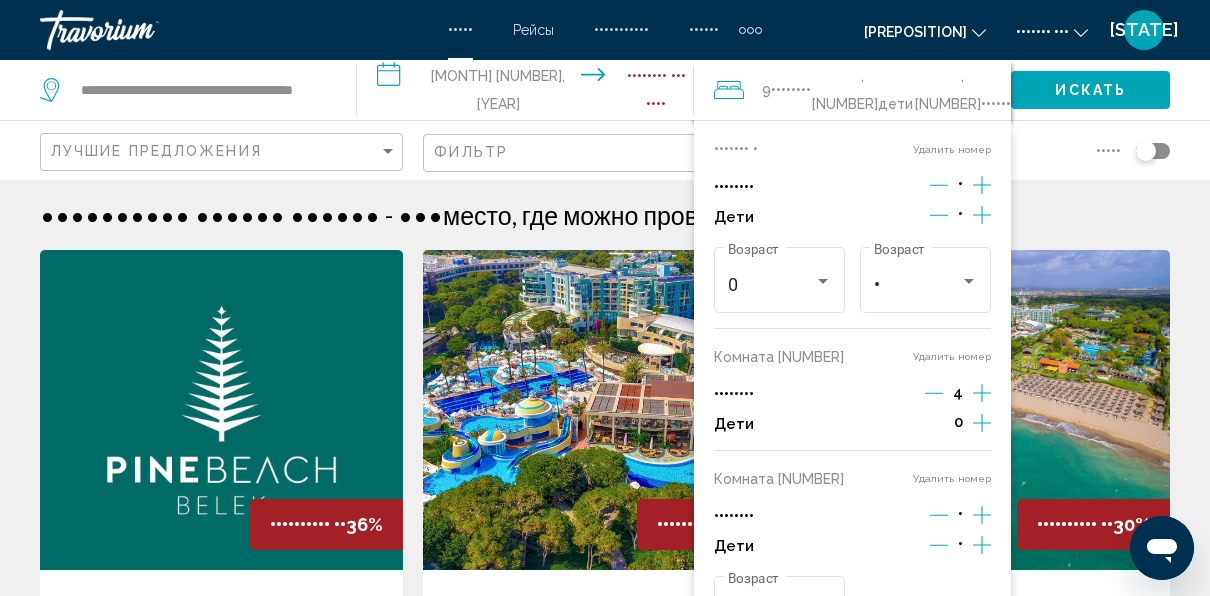 click at bounding box center (982, 185) 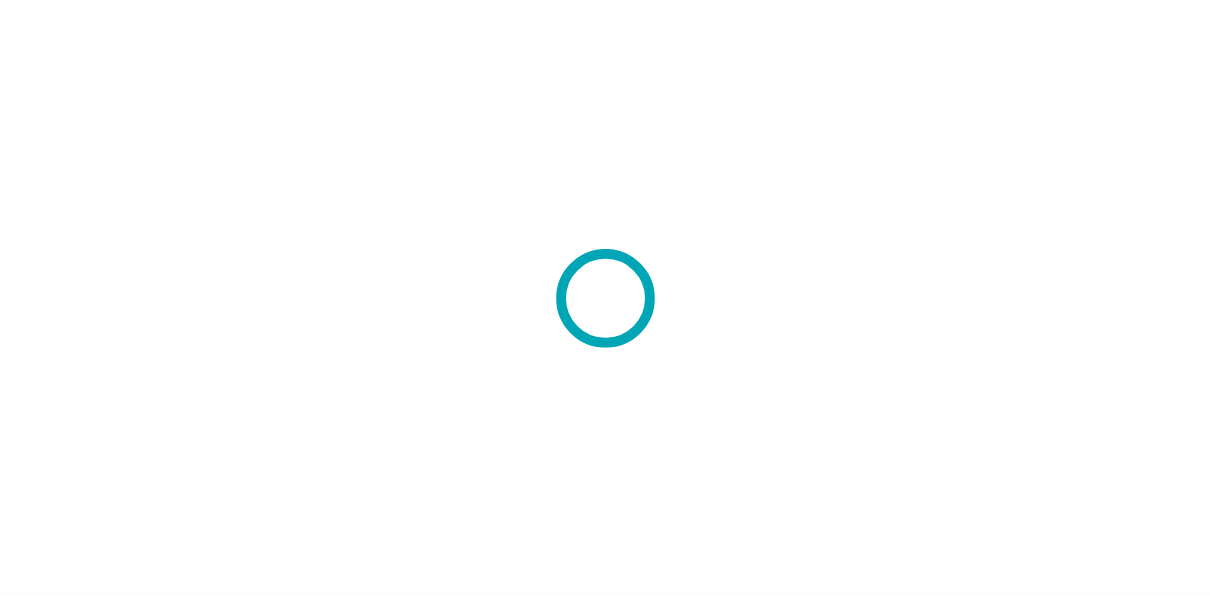 scroll, scrollTop: 0, scrollLeft: 0, axis: both 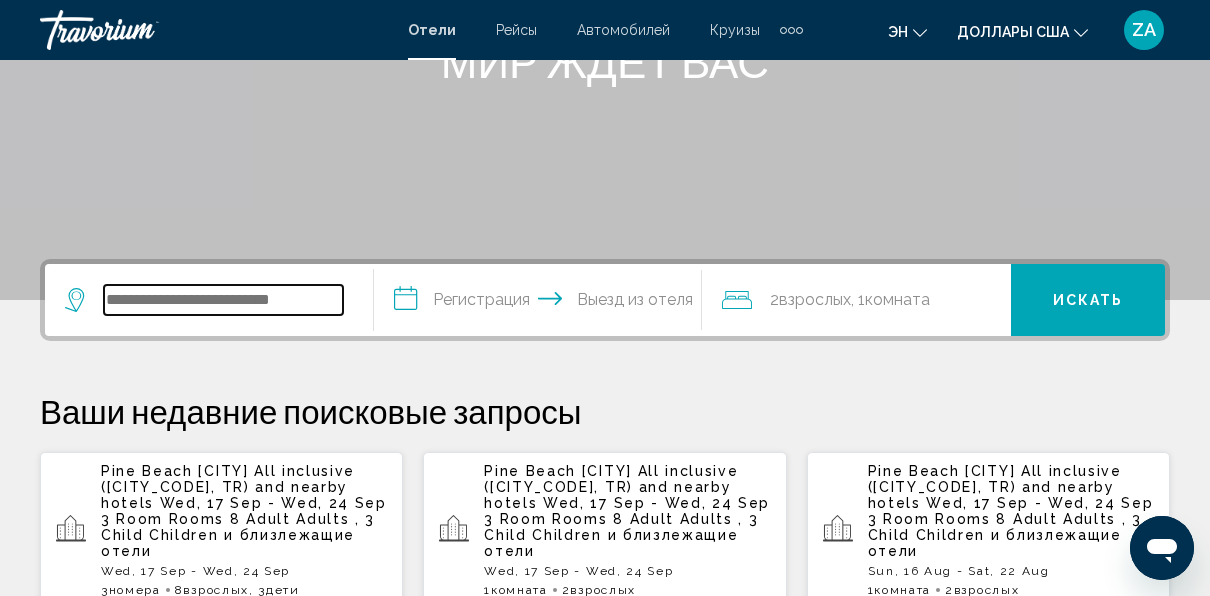 click at bounding box center (223, 300) 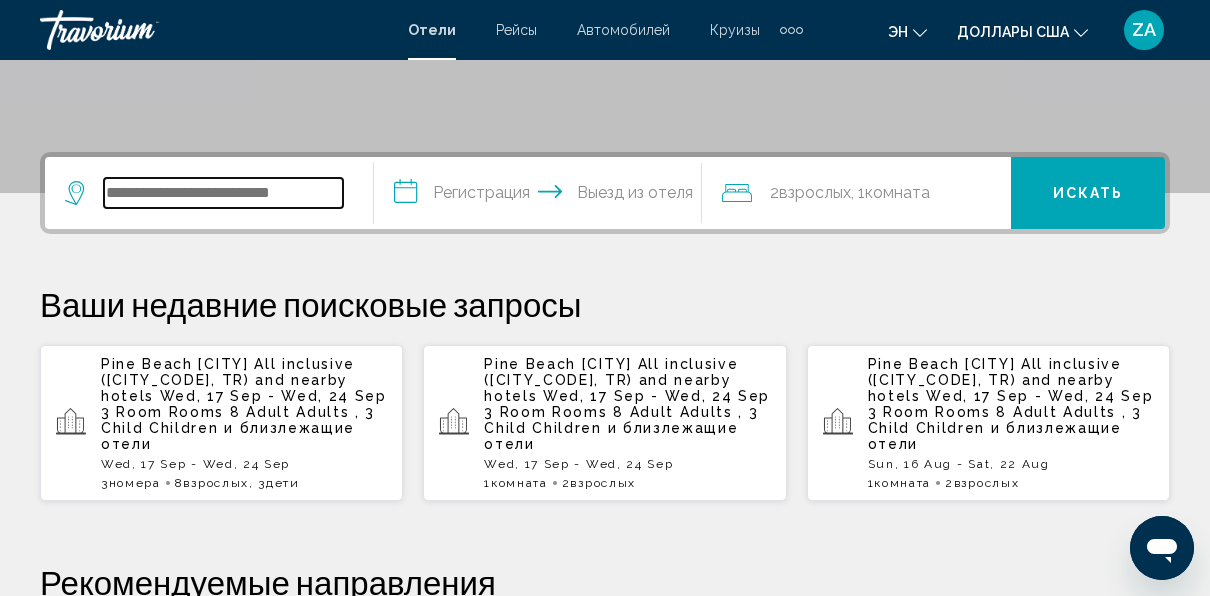 scroll, scrollTop: 394, scrollLeft: 0, axis: vertical 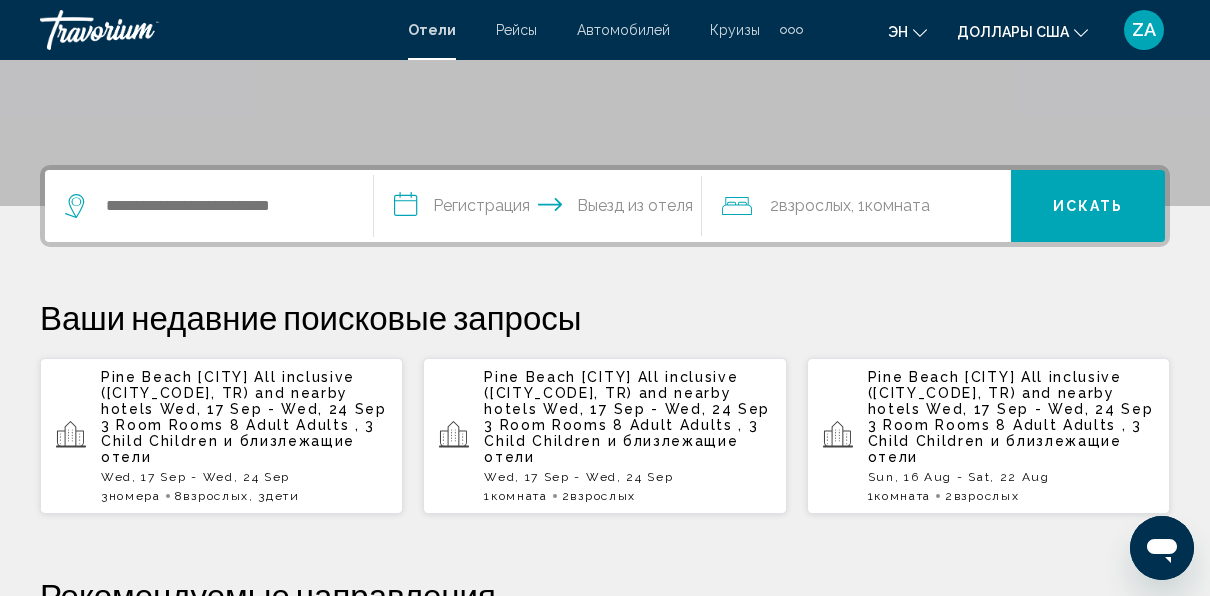 click on "и близлежащие отели" at bounding box center [228, 449] 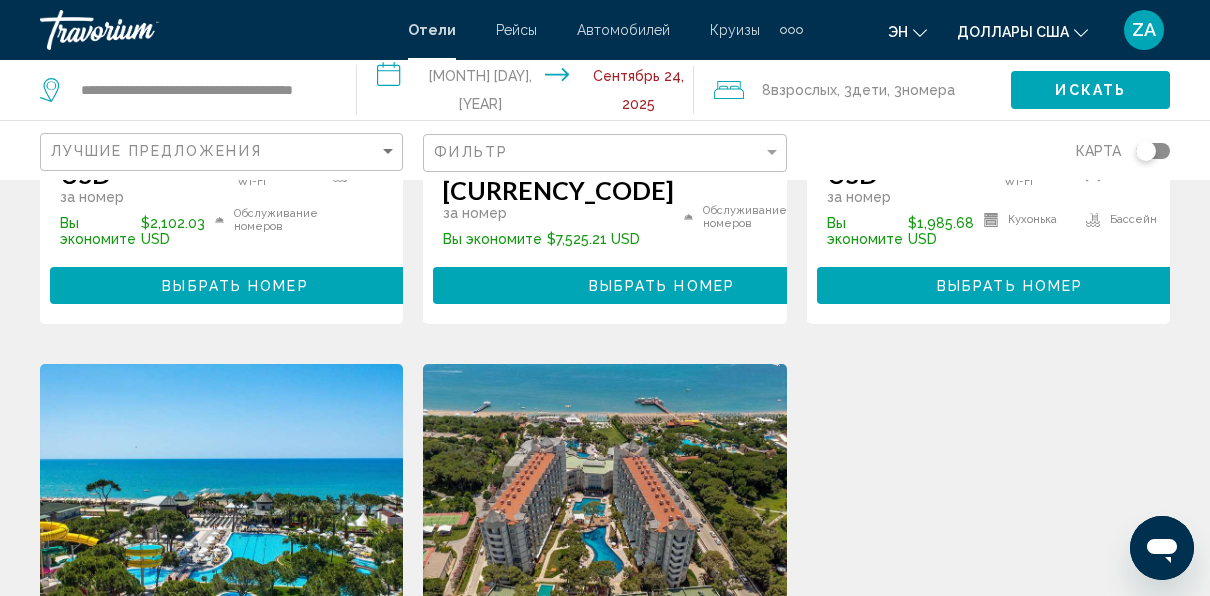 scroll, scrollTop: 500, scrollLeft: 0, axis: vertical 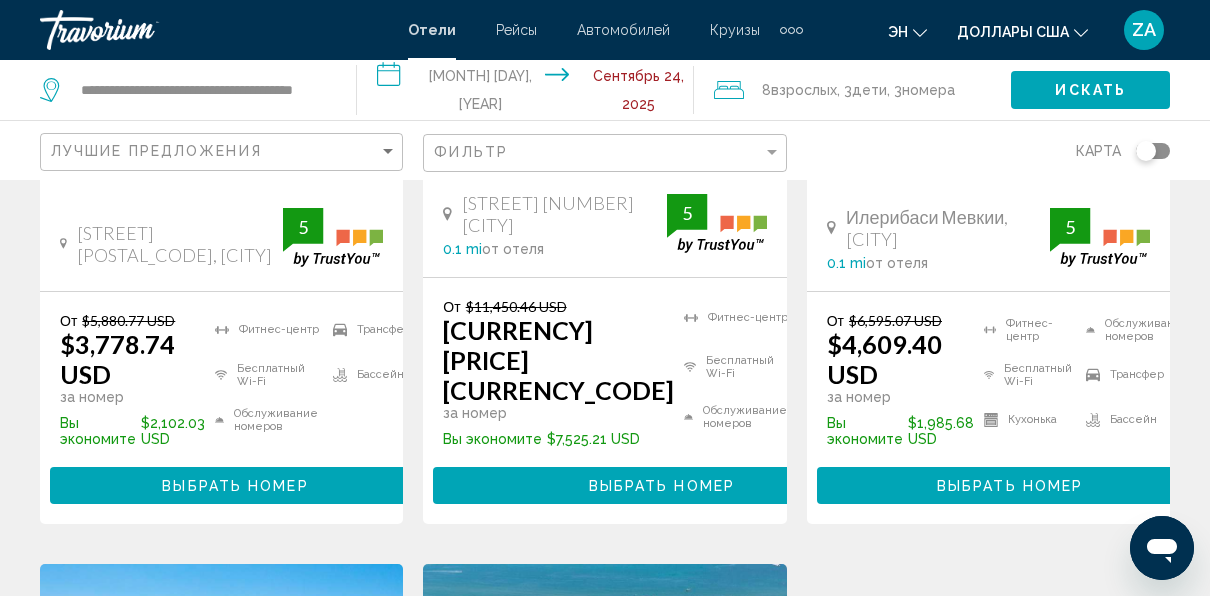 click on "Выбрать номер" at bounding box center (235, 486) 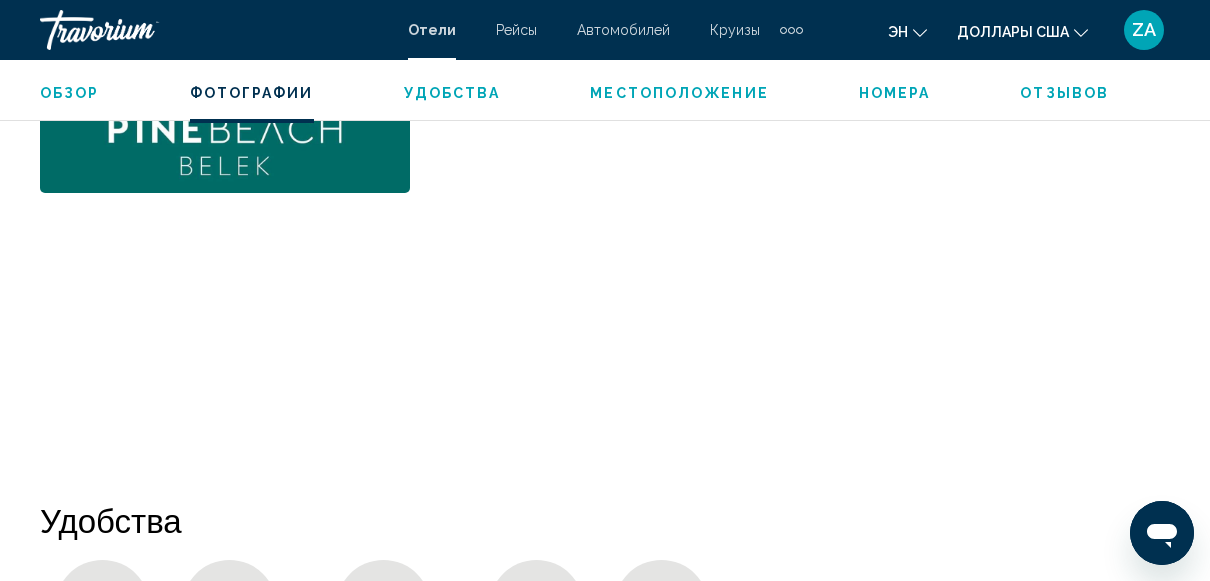 scroll, scrollTop: 1437, scrollLeft: 0, axis: vertical 